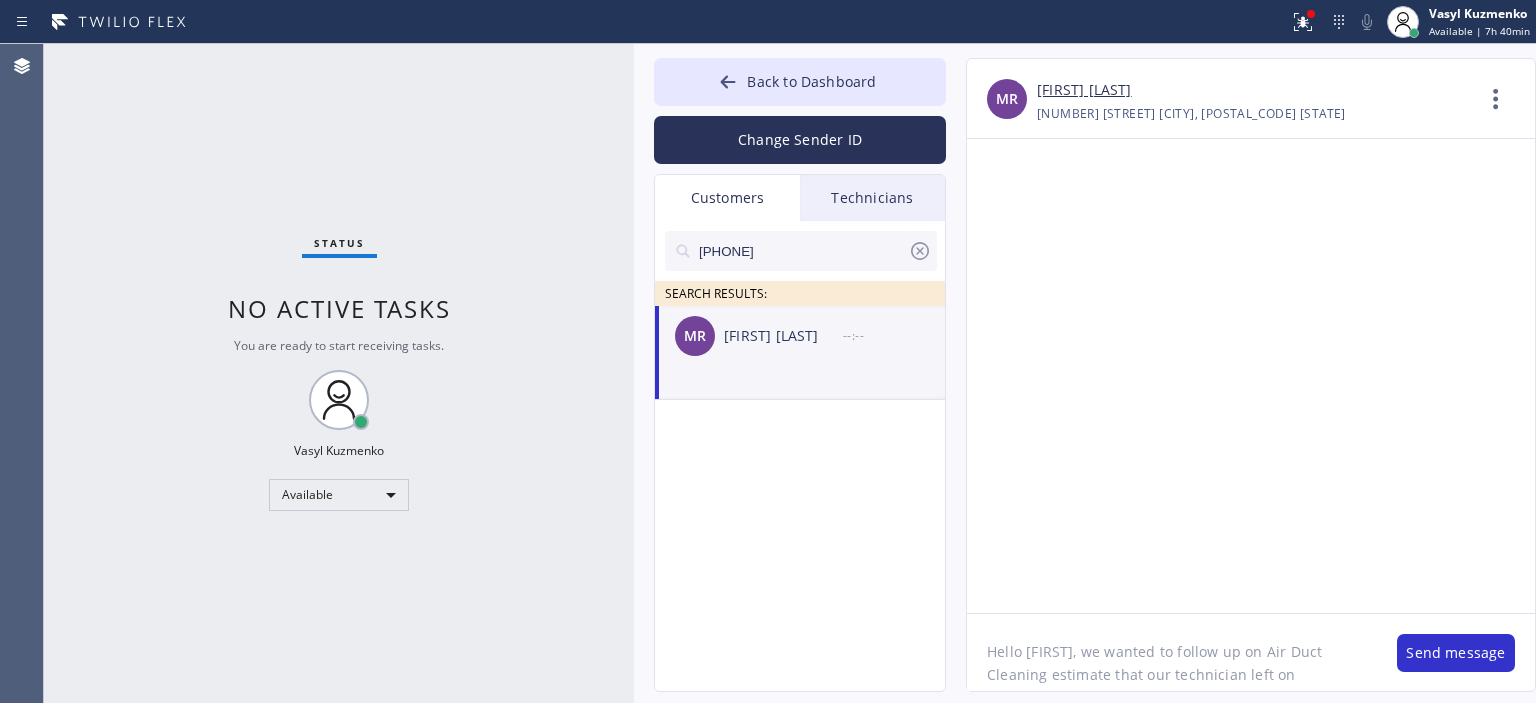 scroll, scrollTop: 0, scrollLeft: 0, axis: both 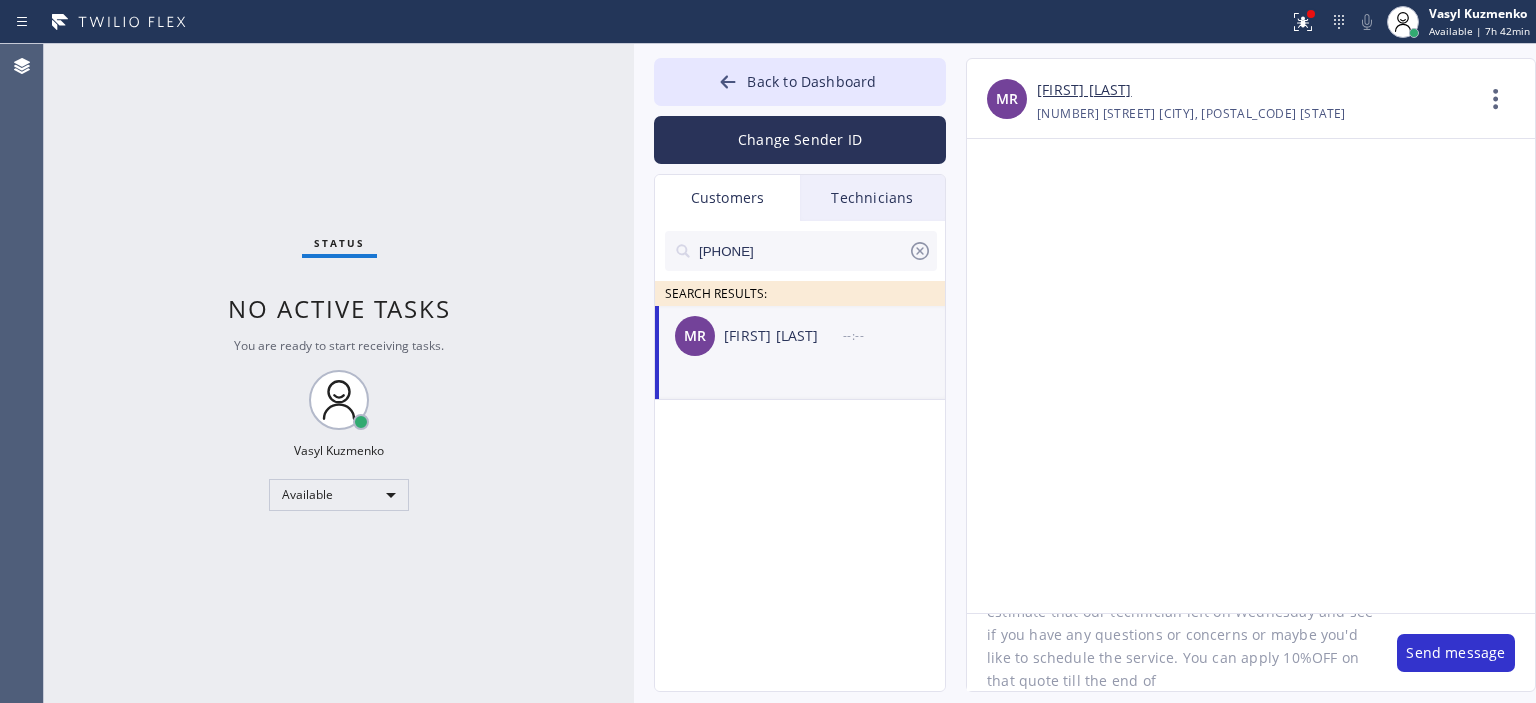 click on "Hello Max, we wanted to follow up on Air Duct Cleaning estimate that our technician left on Wednesday and see if you have any questions or concerns or maybe you'd like to schedule the service. You can apply 10%OFF on that quote till the end of" 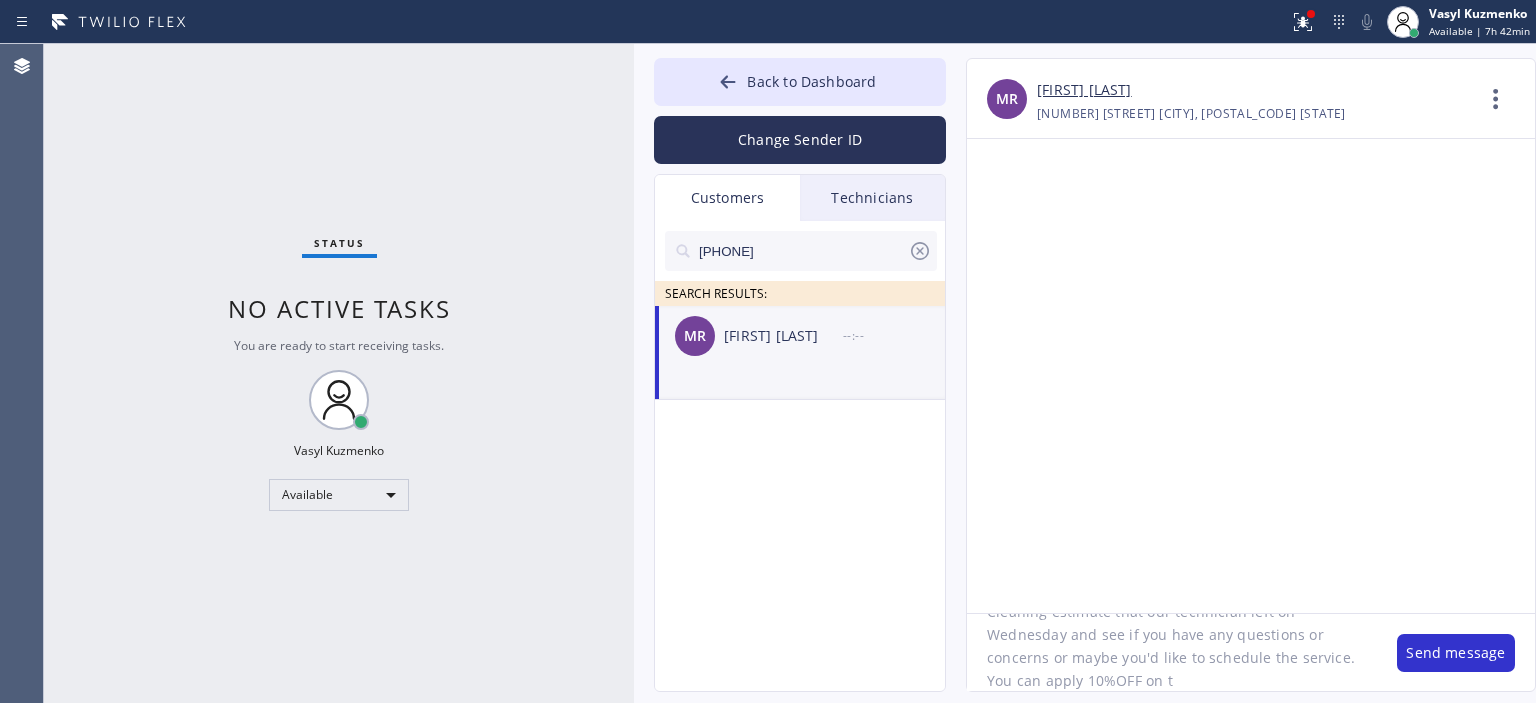 scroll, scrollTop: 41, scrollLeft: 0, axis: vertical 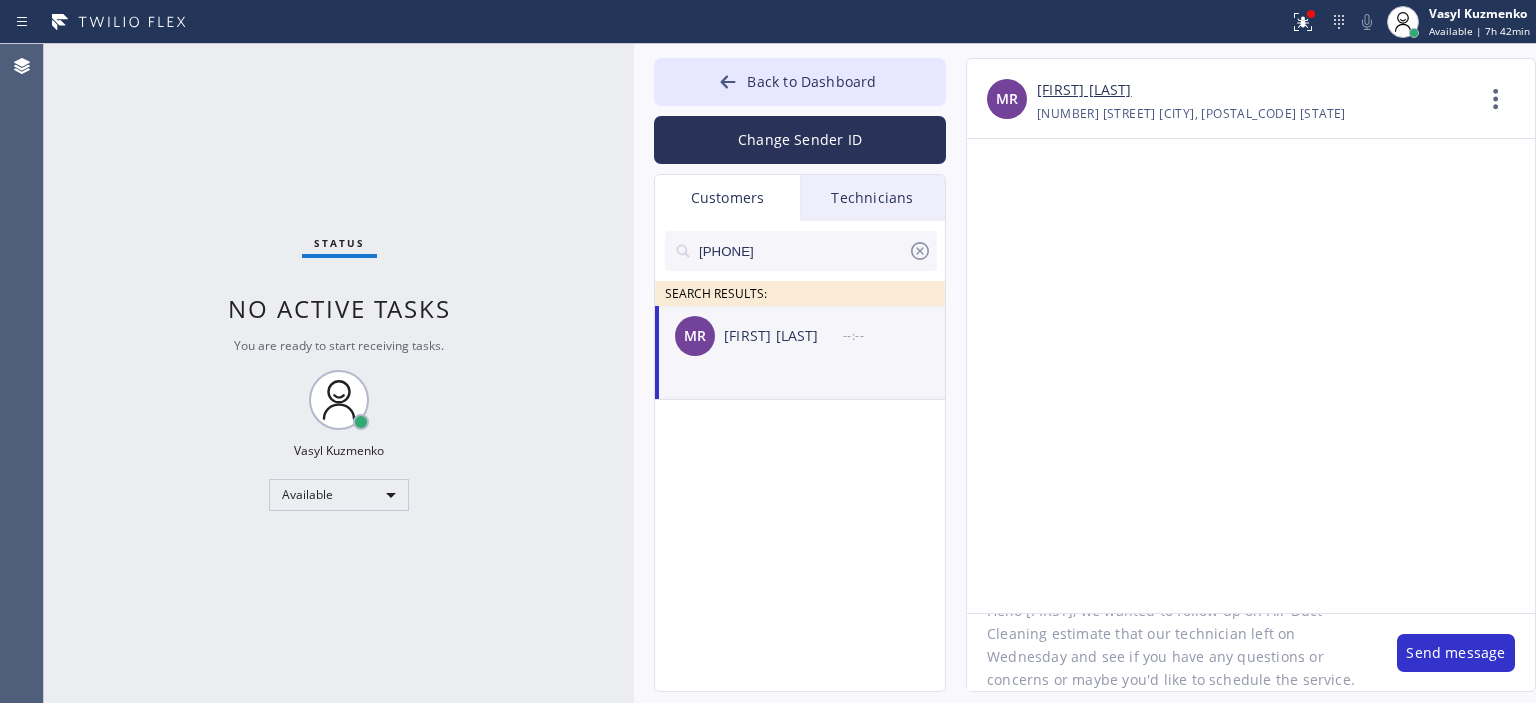 click on "Hello [FIRST], we wanted to follow up on Air Duct Cleaning estimate that our technician left on Wednesday and see if you have any questions or concerns or maybe you'd like to schedule the service. You can apply 10%OFF on" 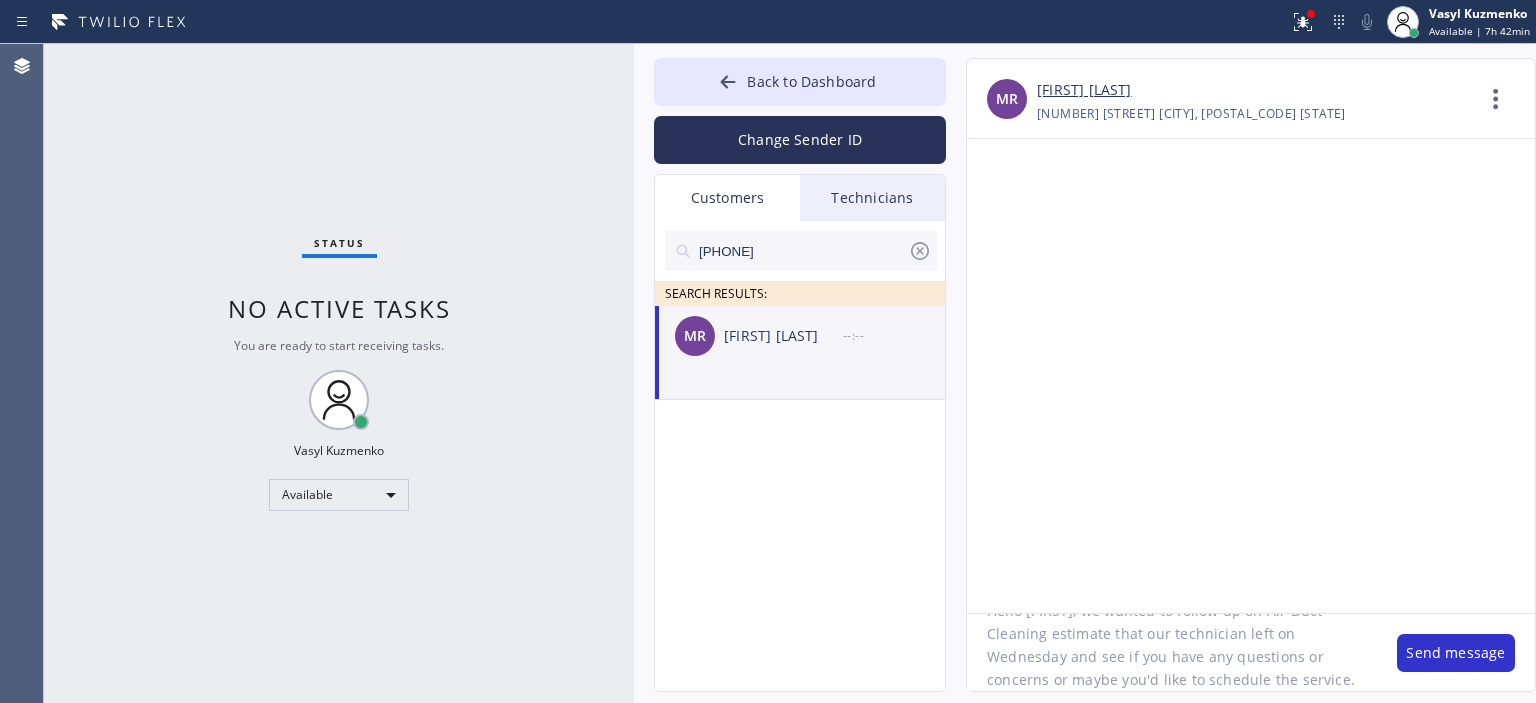 scroll, scrollTop: 63, scrollLeft: 0, axis: vertical 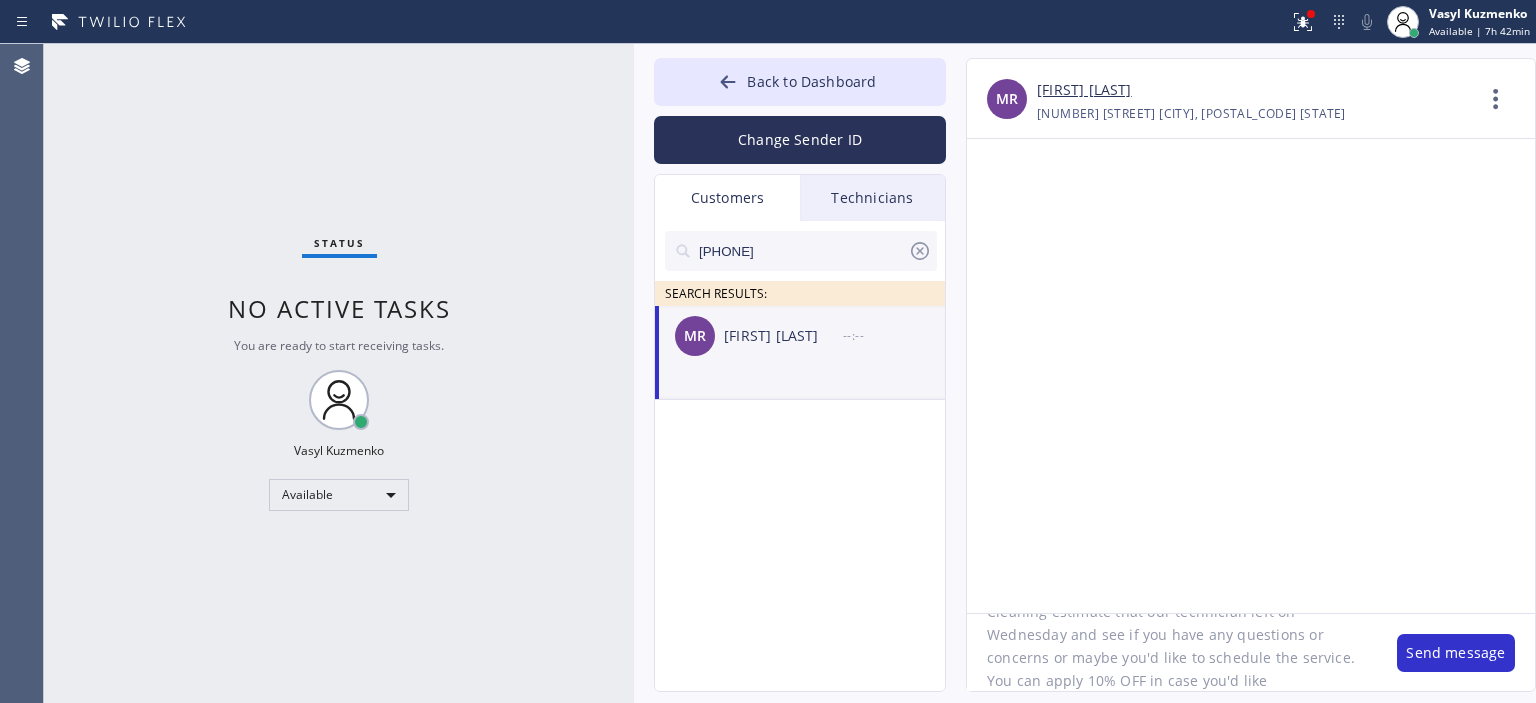 drag, startPoint x: 1240, startPoint y: 634, endPoint x: 1169, endPoint y: 660, distance: 75.61085 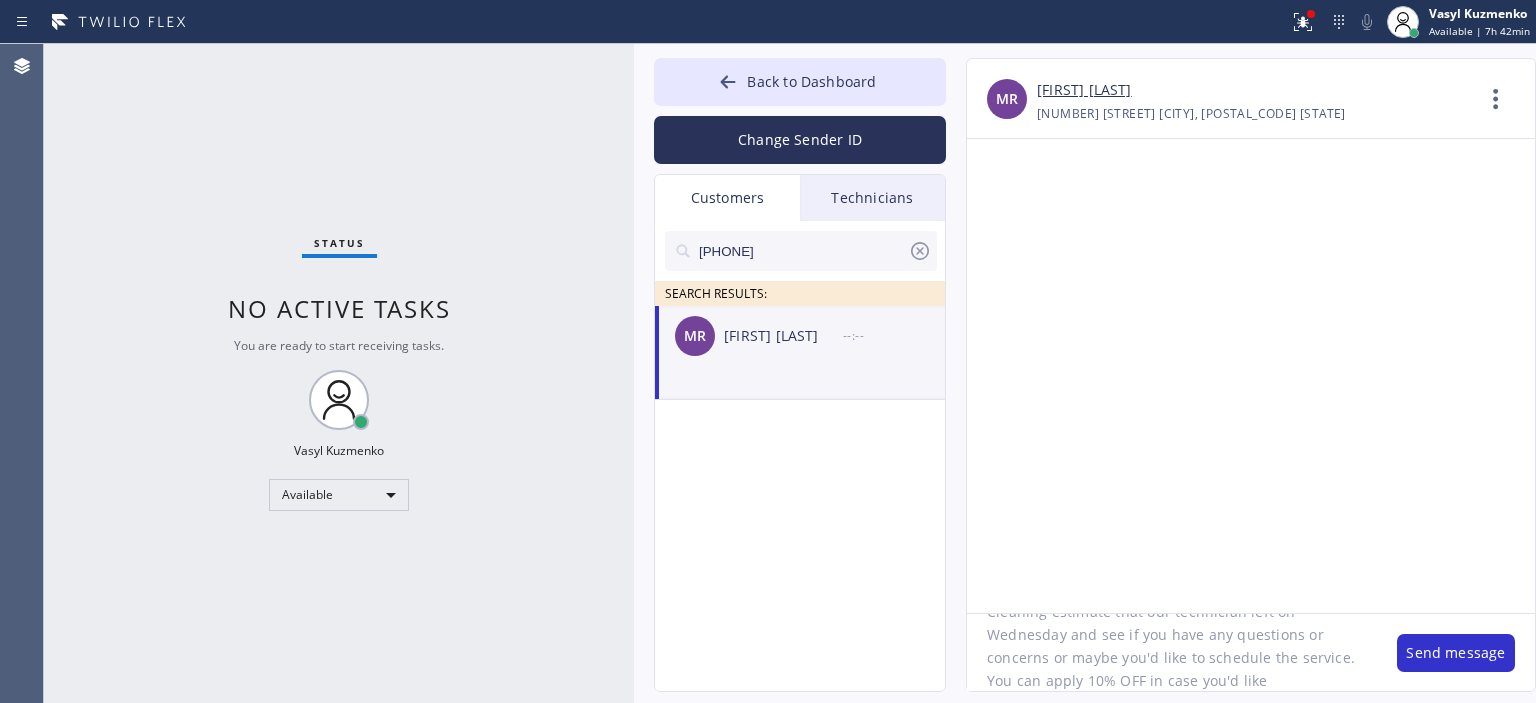 click on "Hello [NAME], we wanted to follow up on Air Duct Cleaning estimate that our technician left on Wednesday and see if you have any questions or concerns or maybe you'd like to schedule the service. You can apply 10% OFF in case you'd like" 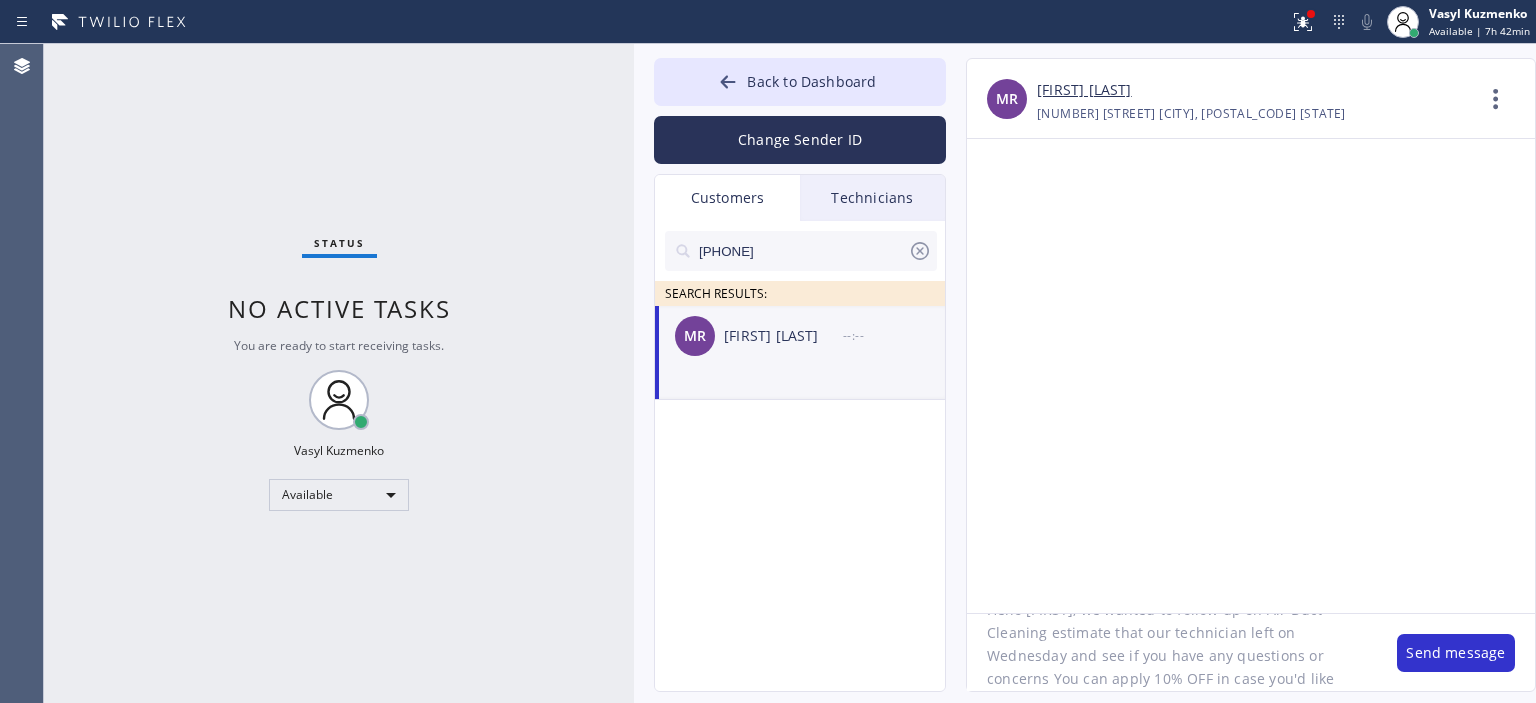 scroll, scrollTop: 41, scrollLeft: 0, axis: vertical 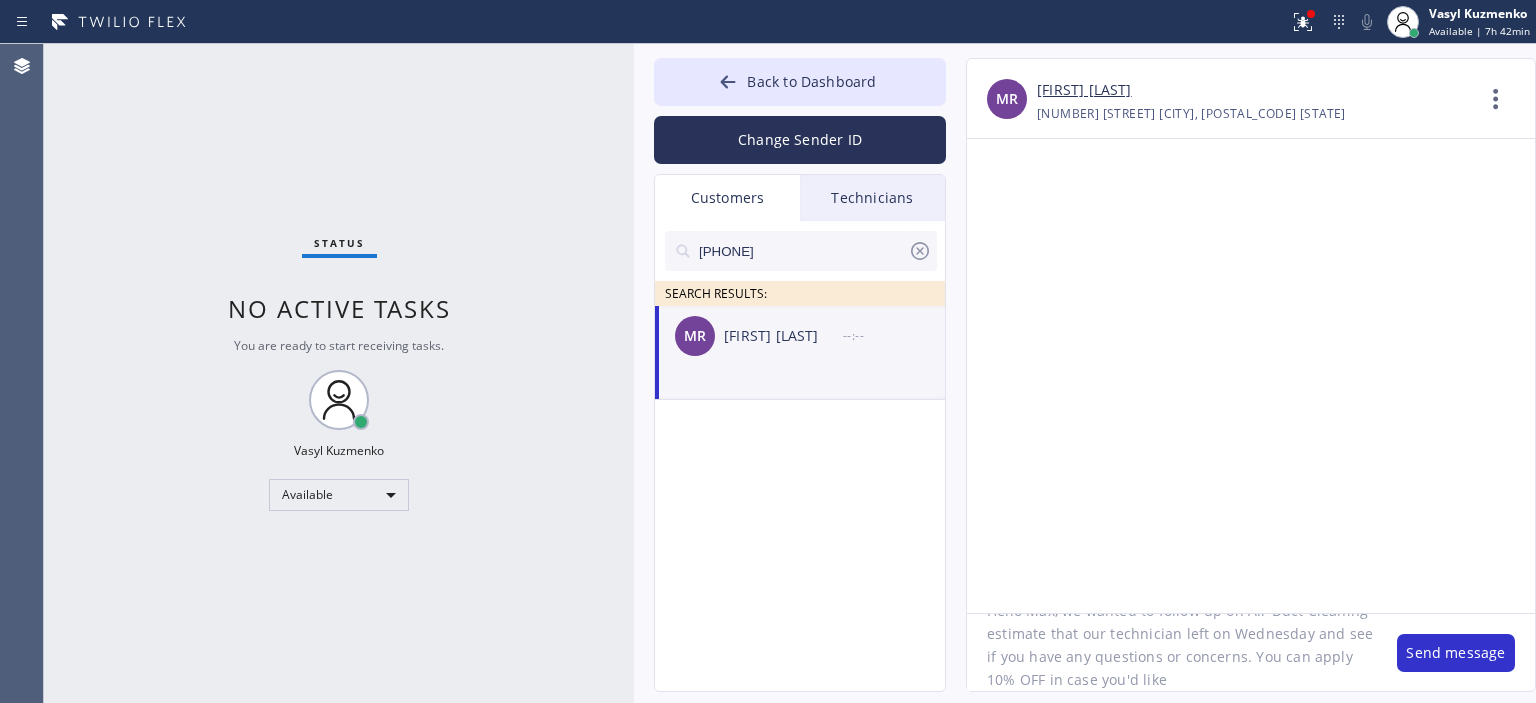 click on "Hello Max, we wanted to follow up on Air Duct Cleaning estimate that our technician left on Wednesday and see if you have any questions or concerns. You can apply 10% OFF in case you'd like" 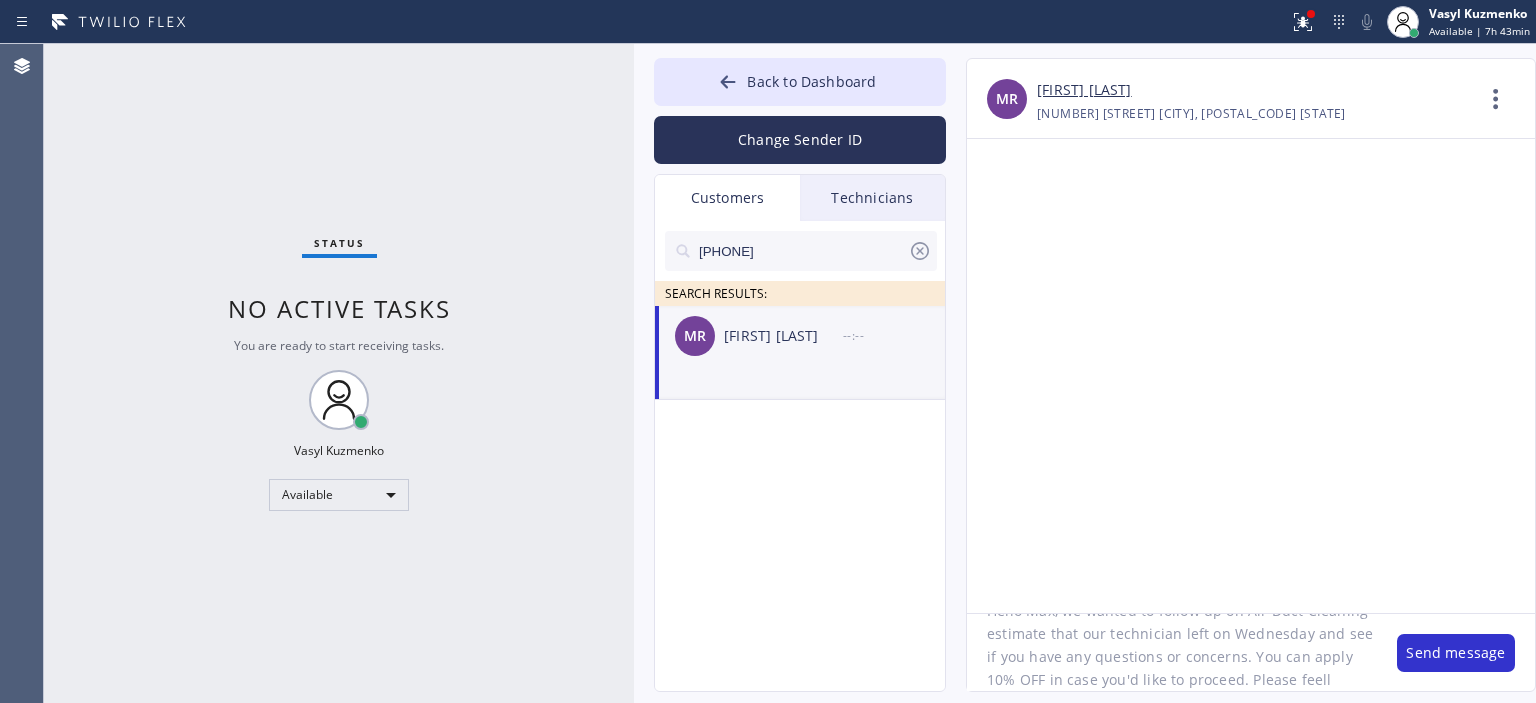 scroll, scrollTop: 63, scrollLeft: 0, axis: vertical 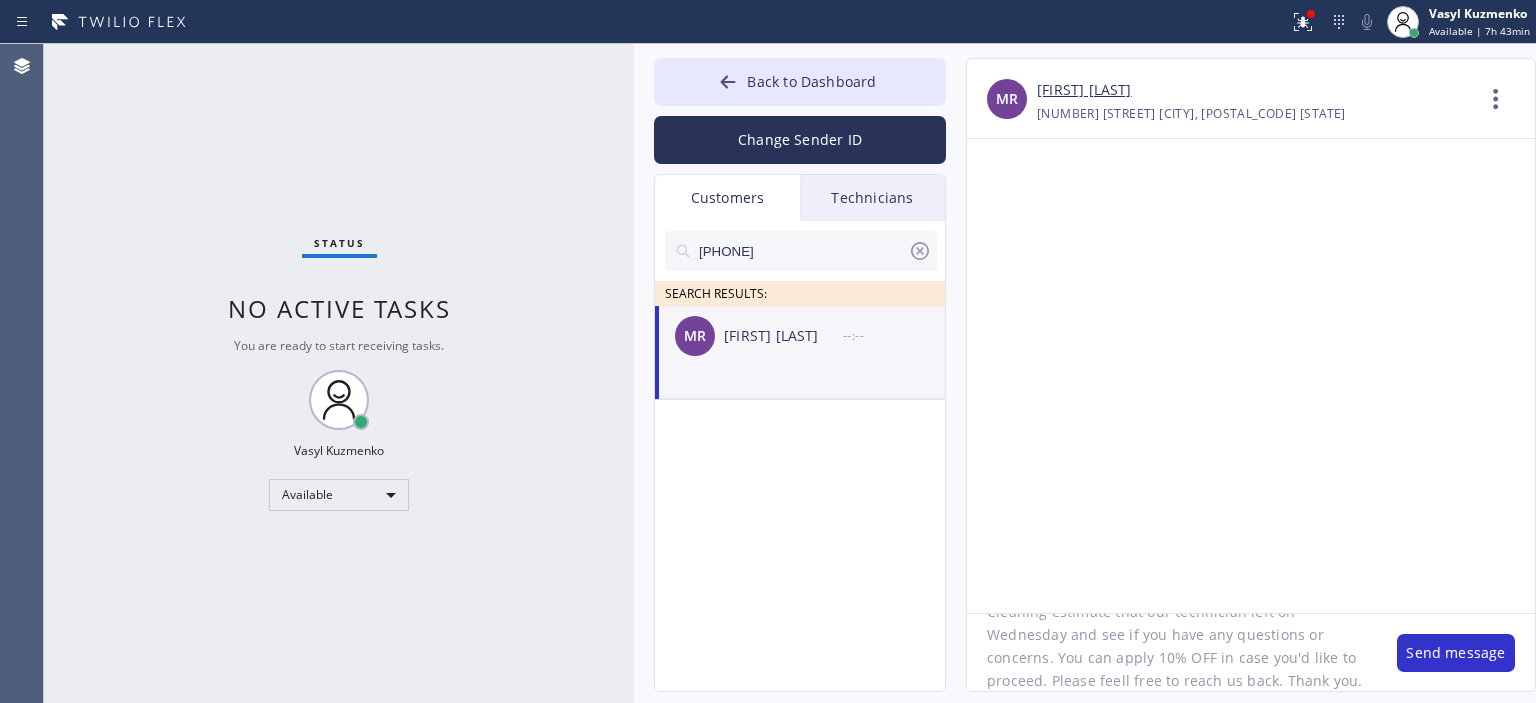 click on "Hello [NAME], we wanted to follow up on Air Duct Cleaning estimate that our technician left on Wednesday and see if you have any questions or concerns. You can apply 10% OFF in case you'd like to proceed. Please feell free to reach us back. Thank you." 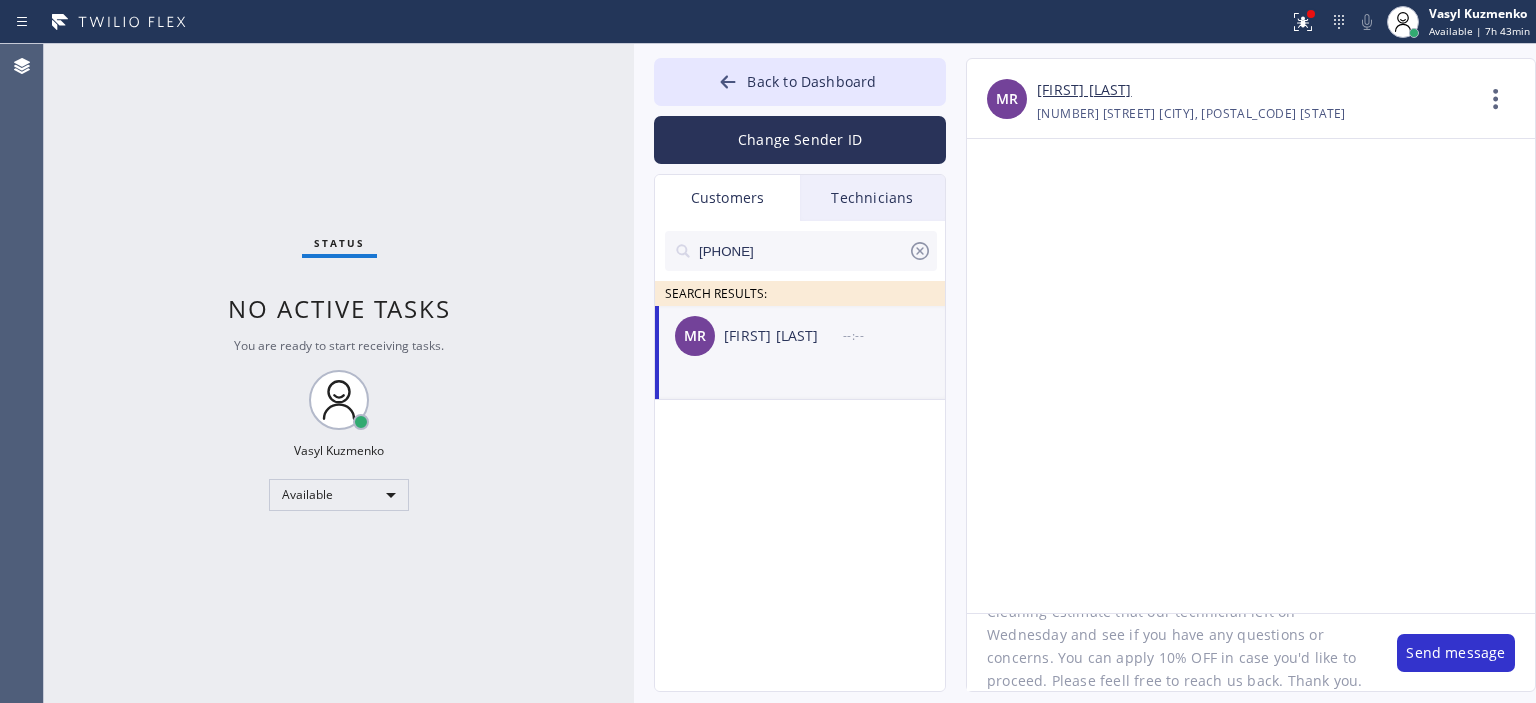 type on "Hello [NAME], we wanted to follow up on Air Duct Cleaning estimate that our technician left on Wednesday and see if you have any questions or concerns. You can apply 10% OFF in case you'd like to proceed. Please feell free to reach us back. Thank you." 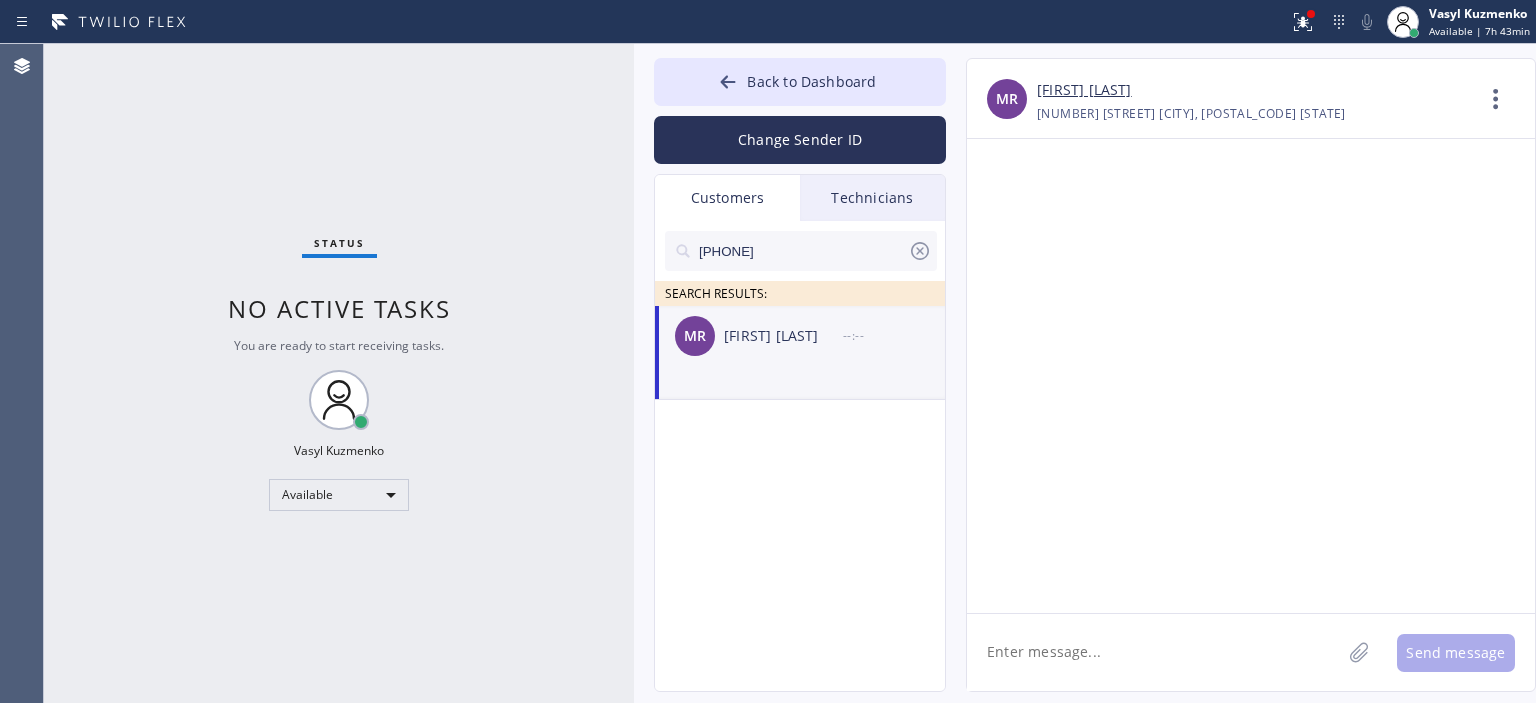 scroll, scrollTop: 0, scrollLeft: 0, axis: both 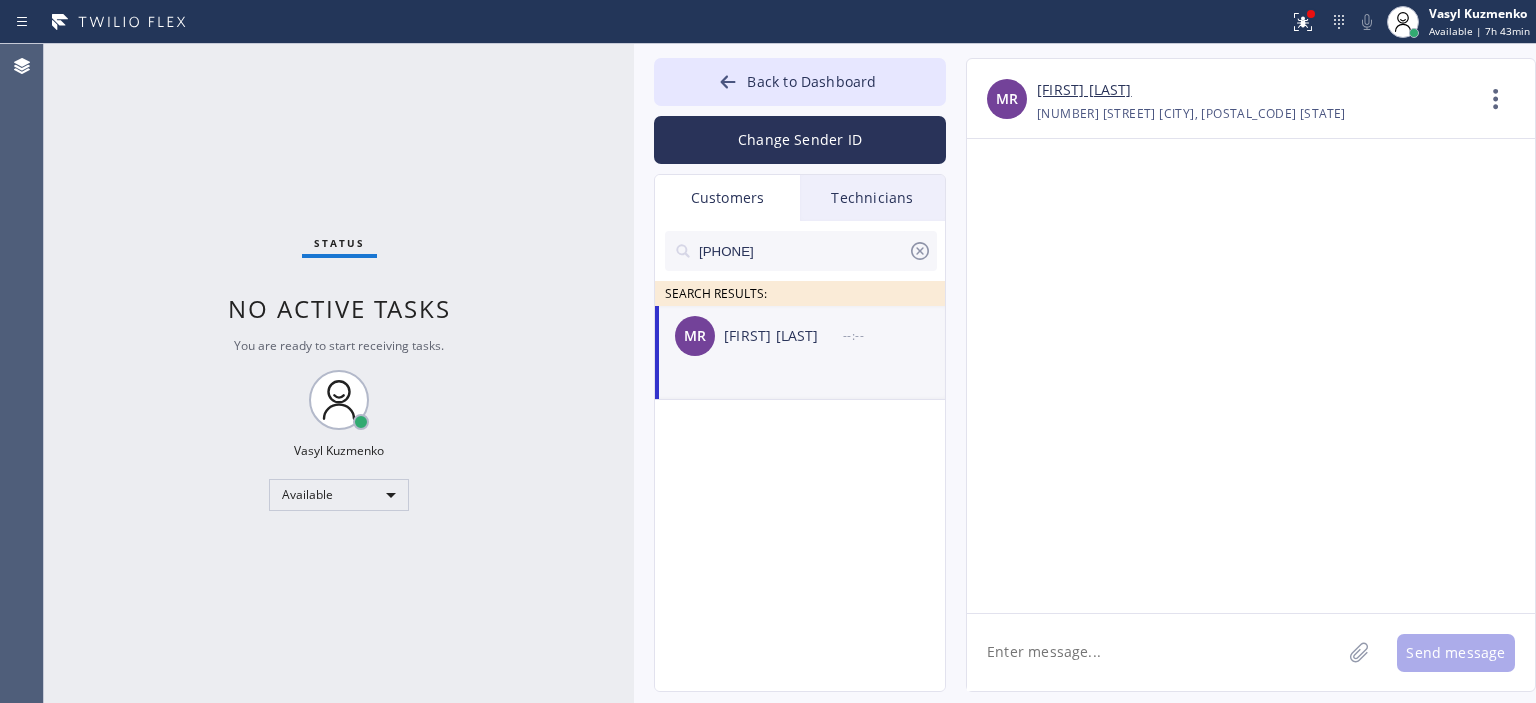 paste on "Hello [FIRST], we wanted to follow up on Air Duct Cleaning estimate that our technician left on [DAY] and see if you have any questions or concerns. You can apply 10% OFF in case you'd like to proceed. Please feel free to reach us back. Thank you." 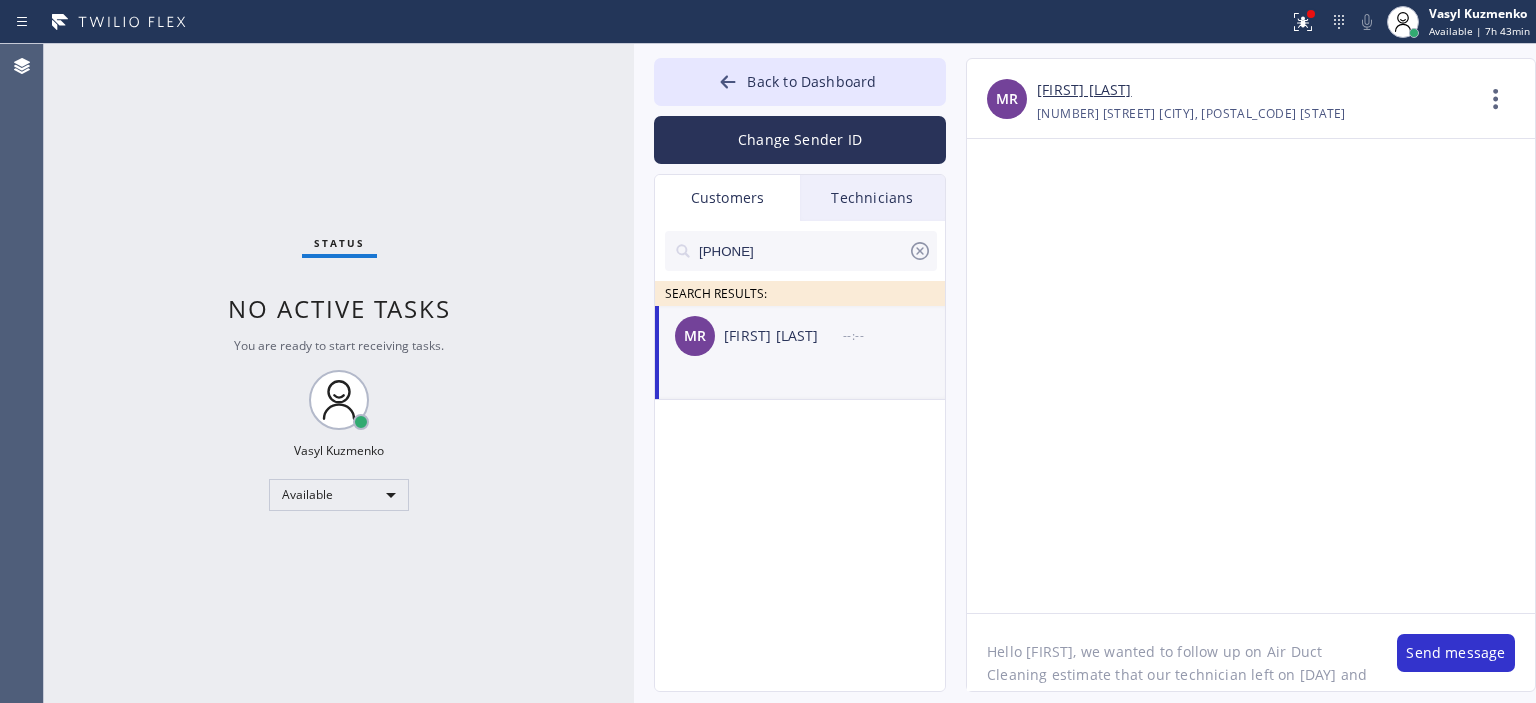 scroll, scrollTop: 63, scrollLeft: 0, axis: vertical 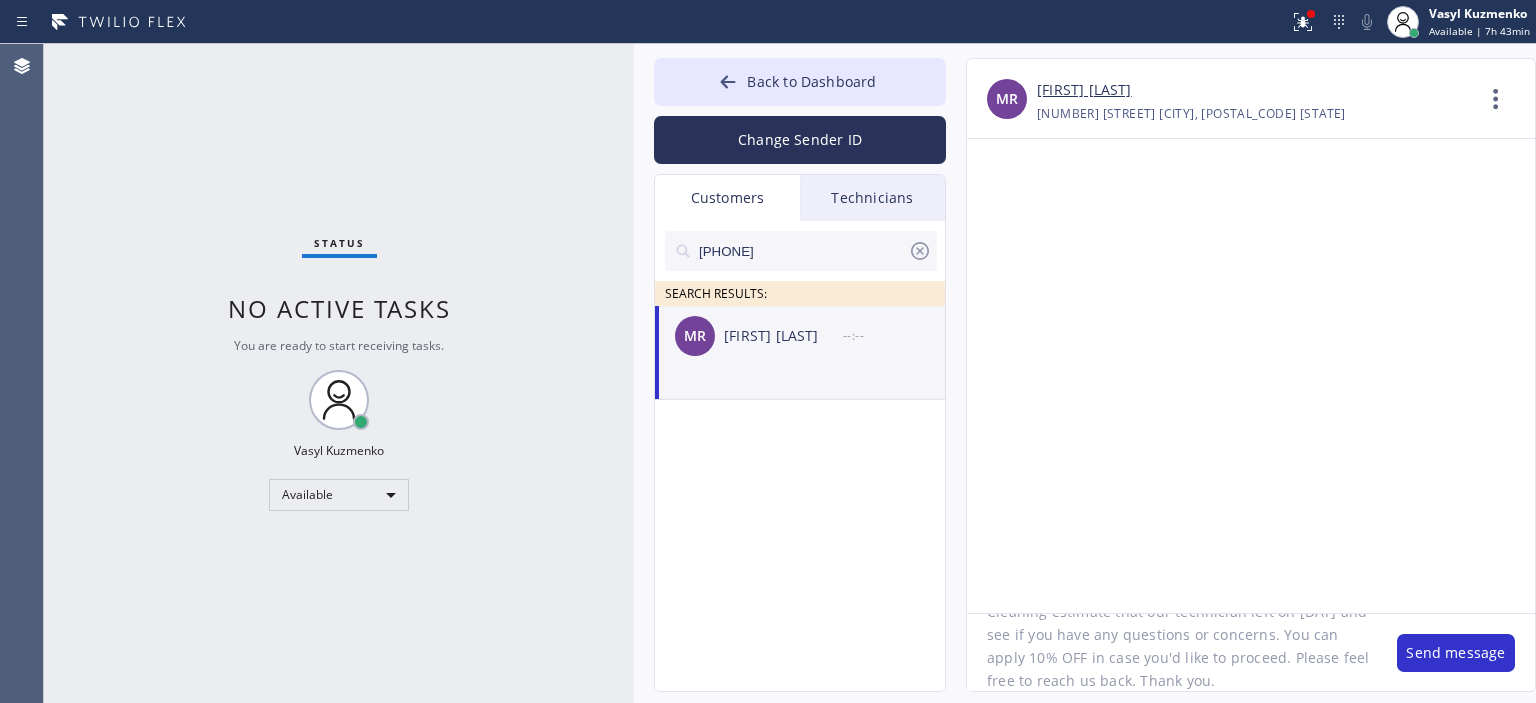 click on "Hello [FIRST], we wanted to follow up on Air Duct Cleaning estimate that our technician left on [DAY] and see if you have any questions or concerns. You can apply 10% OFF in case you'd like to proceed. Please feel free to reach us back. Thank you." 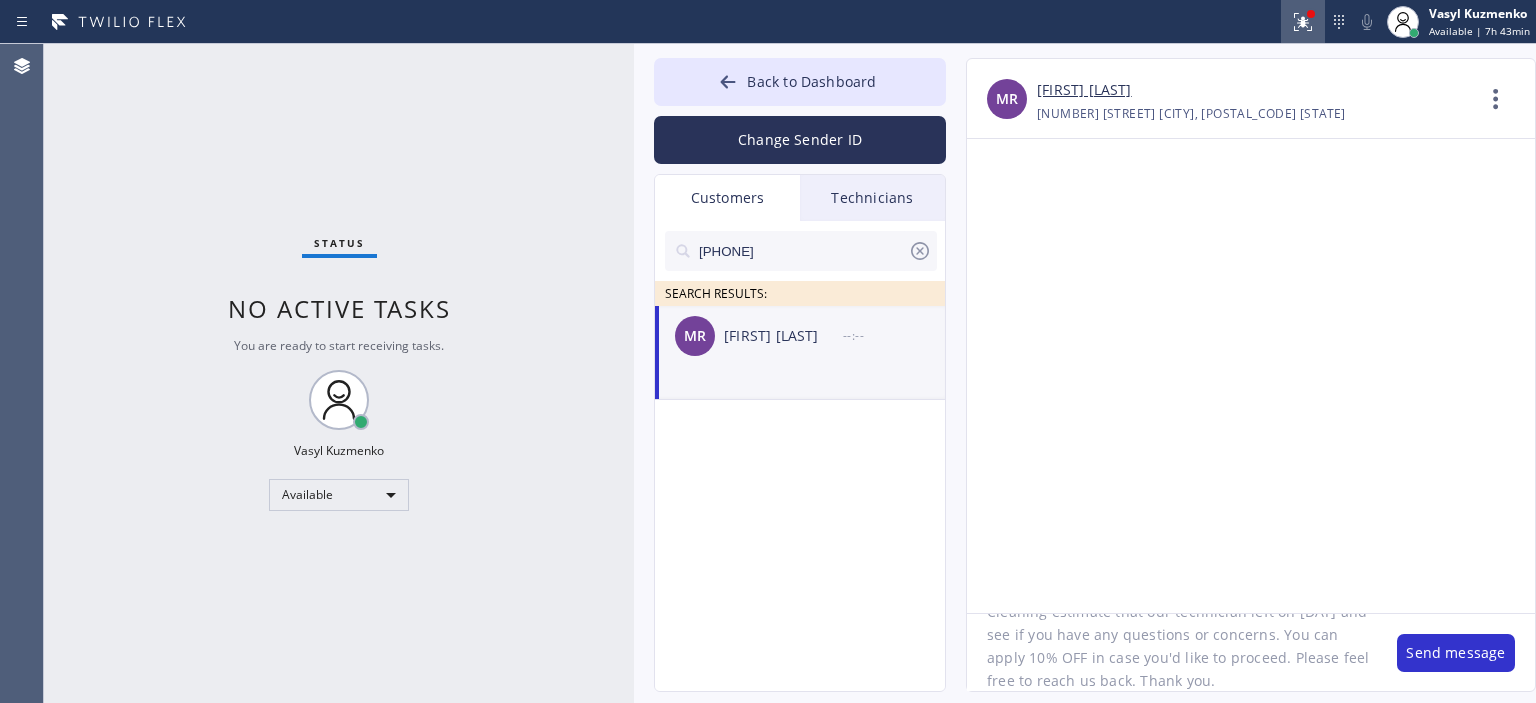 type on "Hello [FIRST], we wanted to follow up on Air Duct Cleaning estimate that our technician left on [DAY] and see if you have any questions or concerns. You can apply 10% OFF in case you'd like to proceed. Please feel free to reach us back. Thank you." 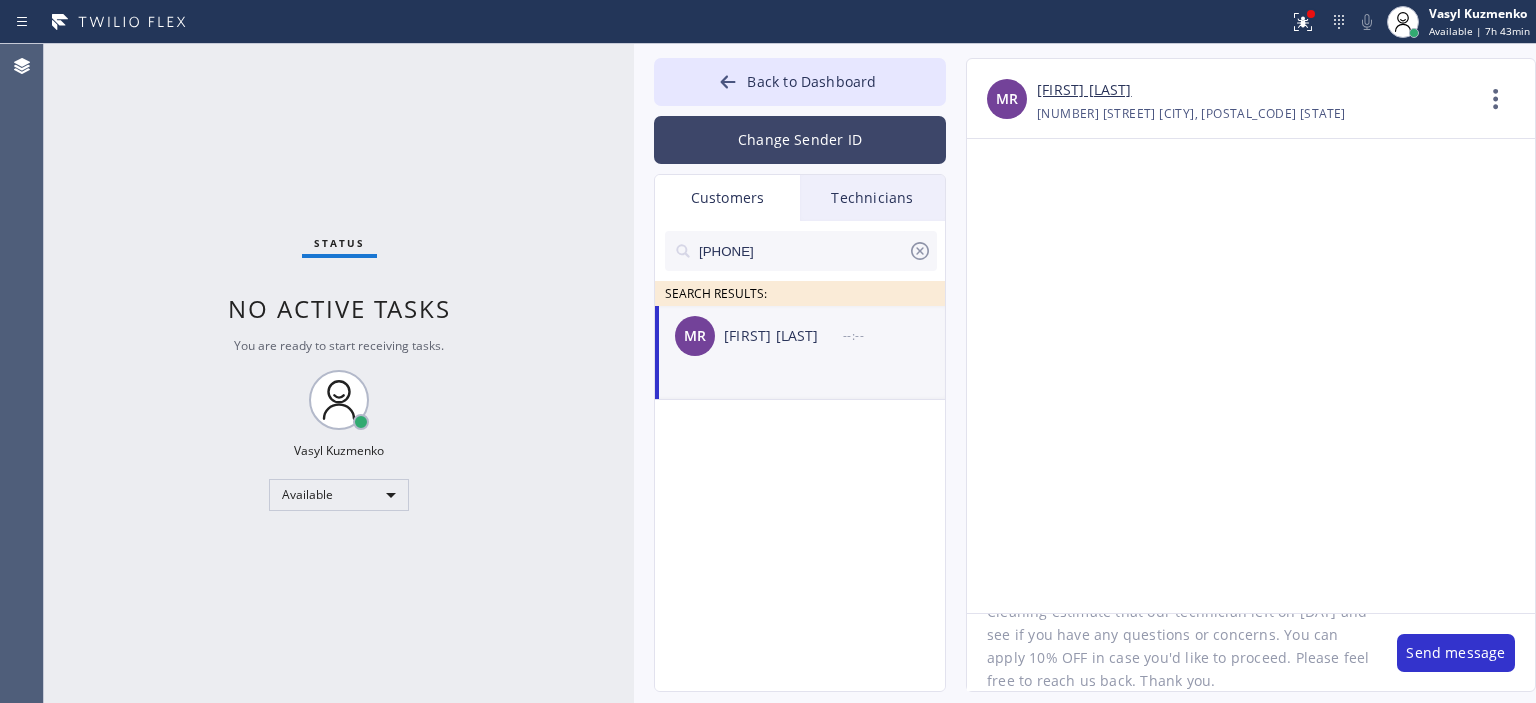 click on "Change Sender ID" at bounding box center (800, 140) 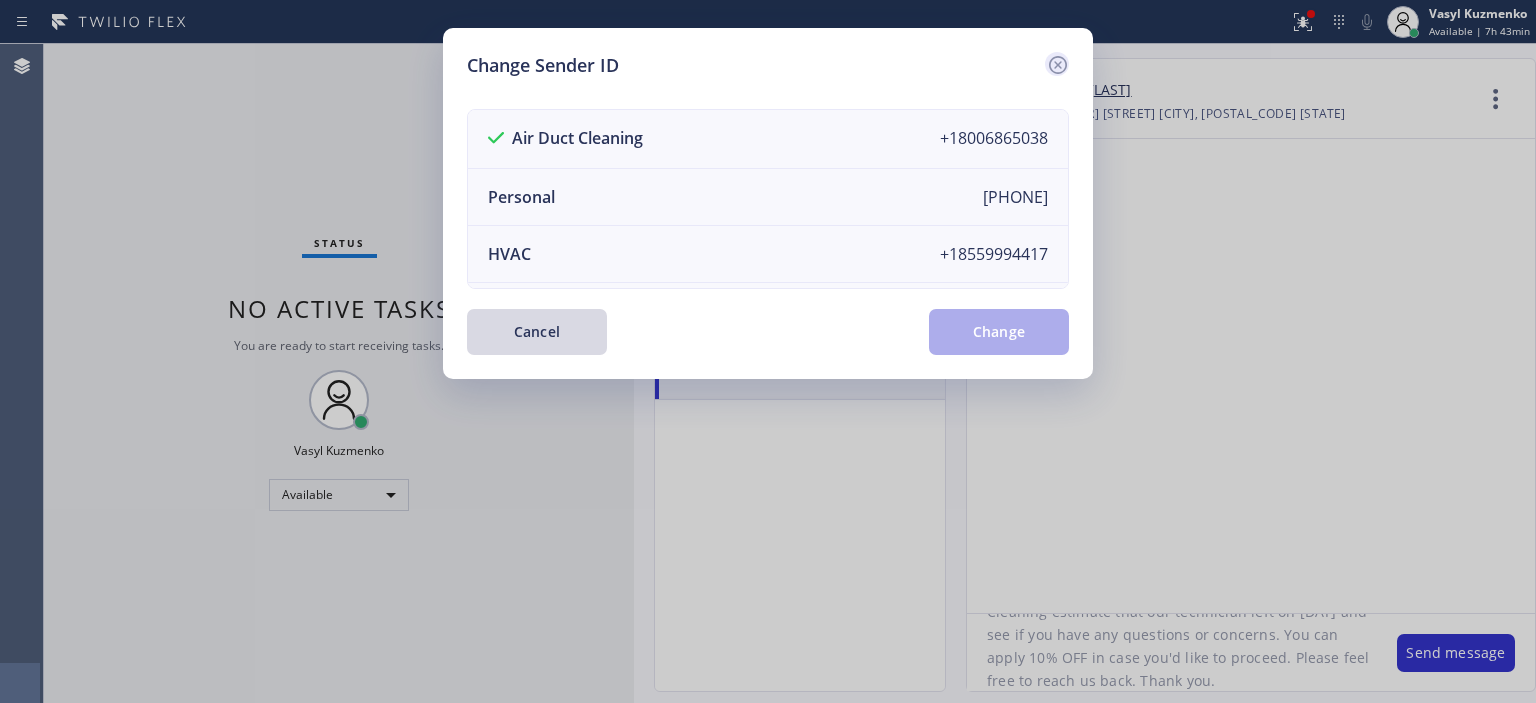 click 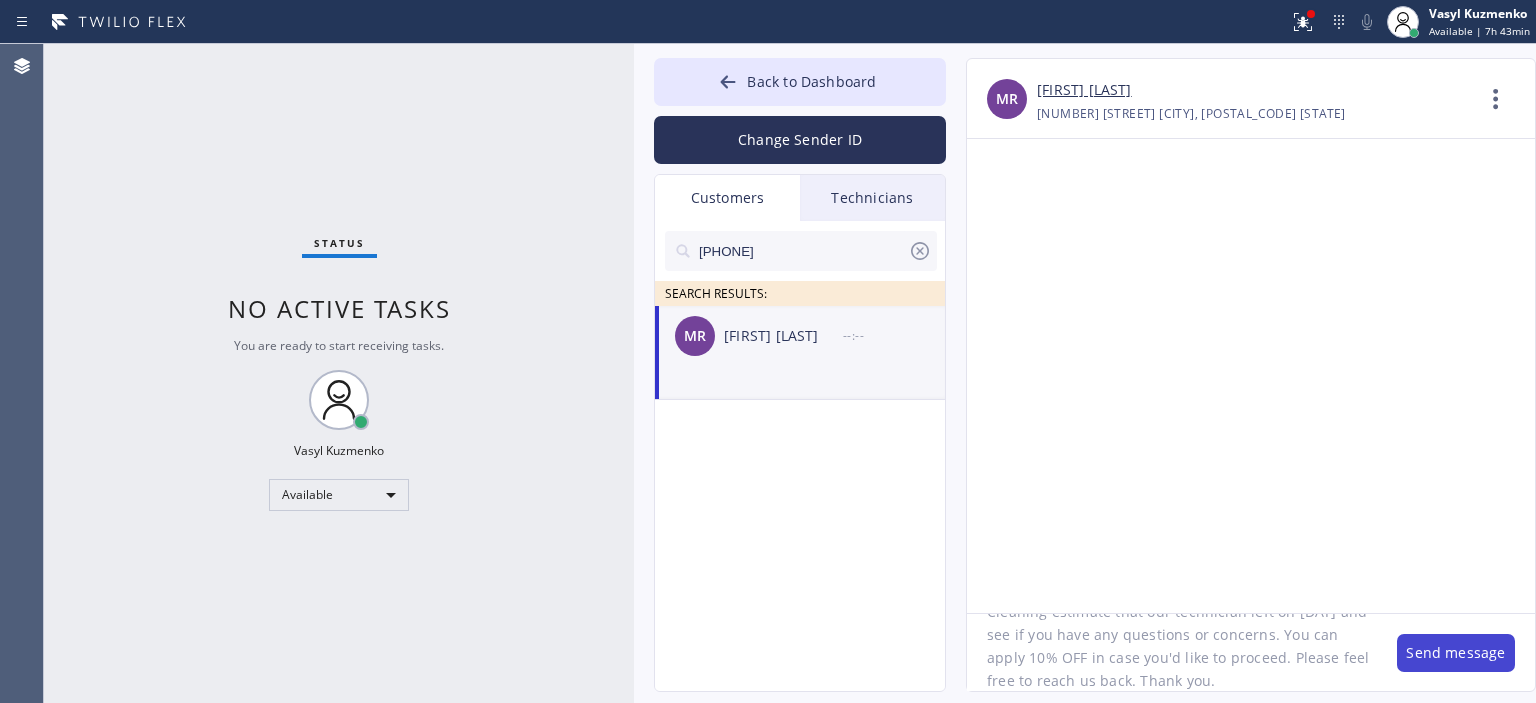 click on "Send message" at bounding box center [1456, 653] 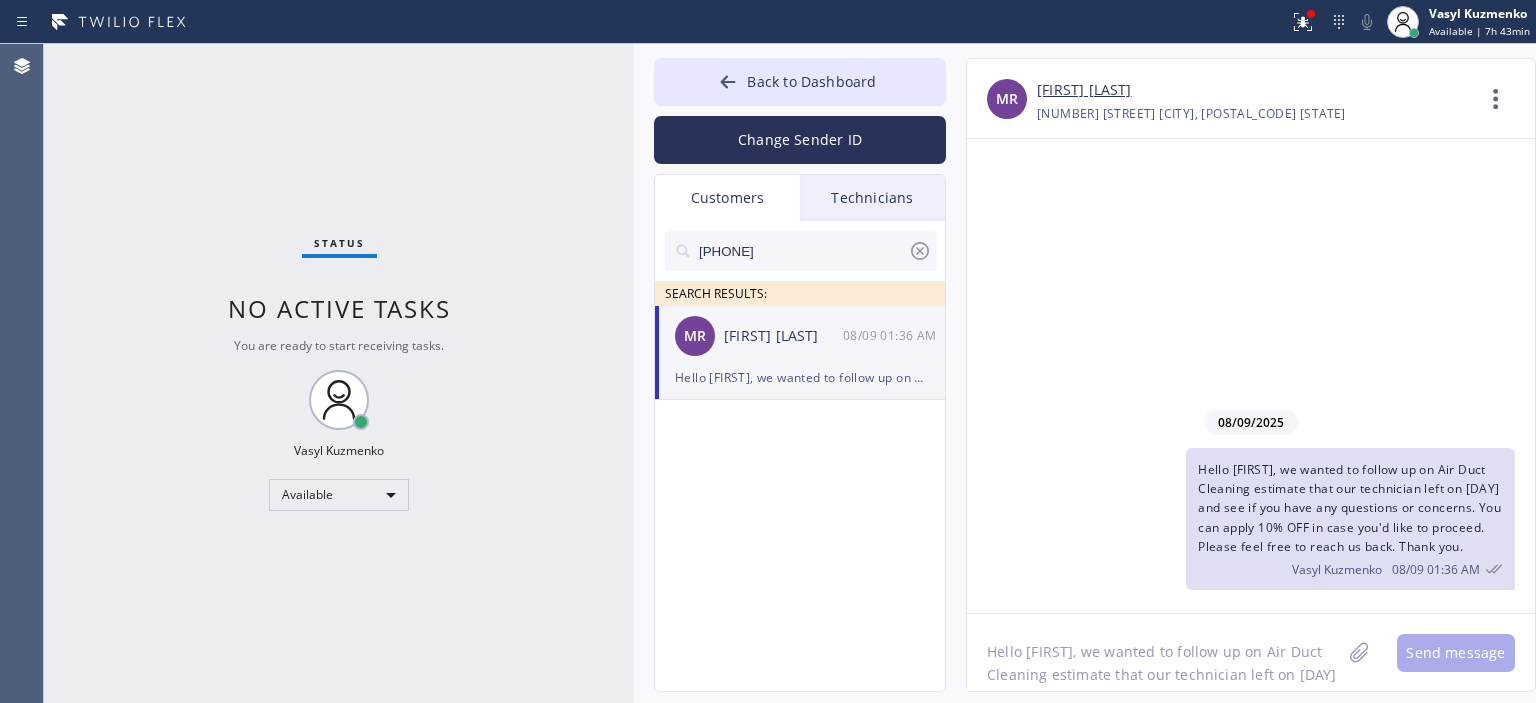 click 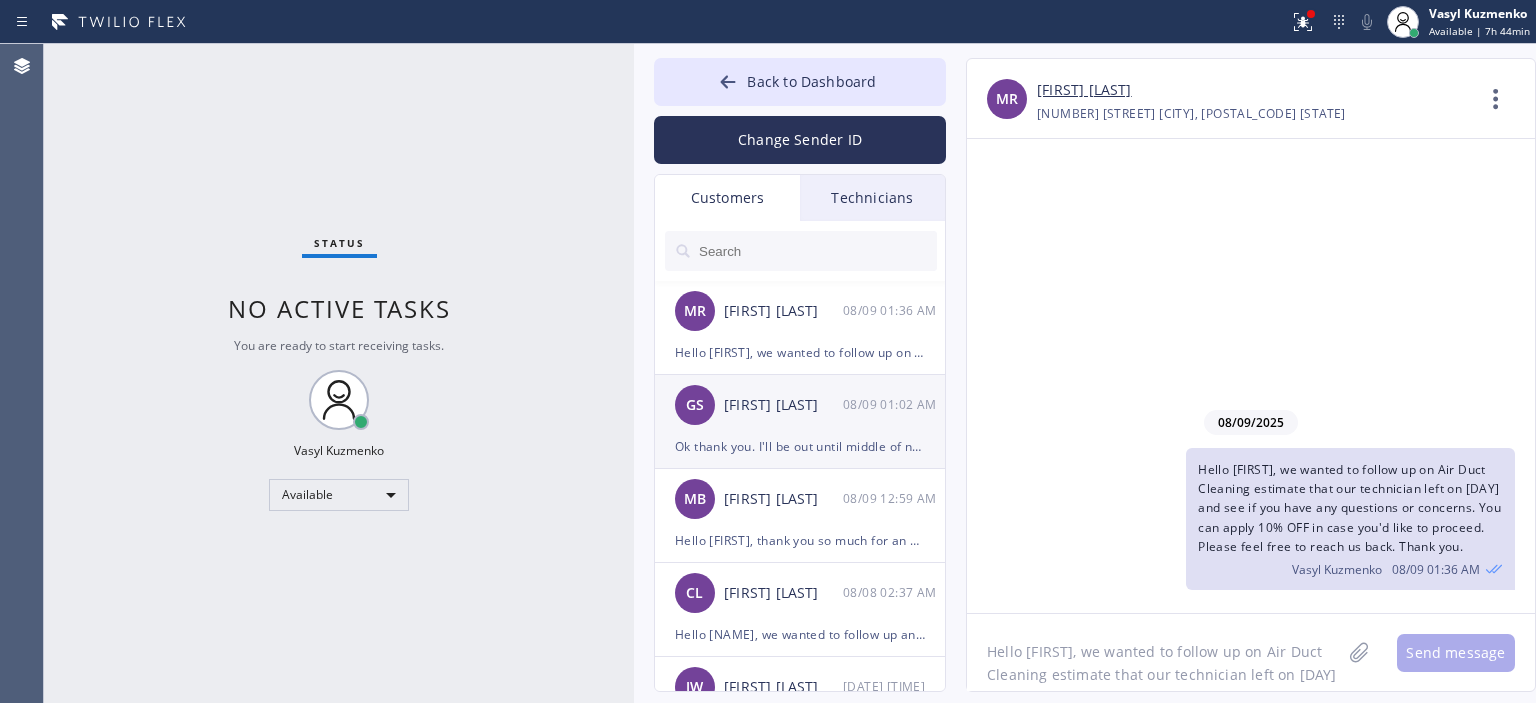 click on "GS [FIRST] [LAST] [MM]/[DD] [HH]:[MM] [AM/PM]" at bounding box center (801, 405) 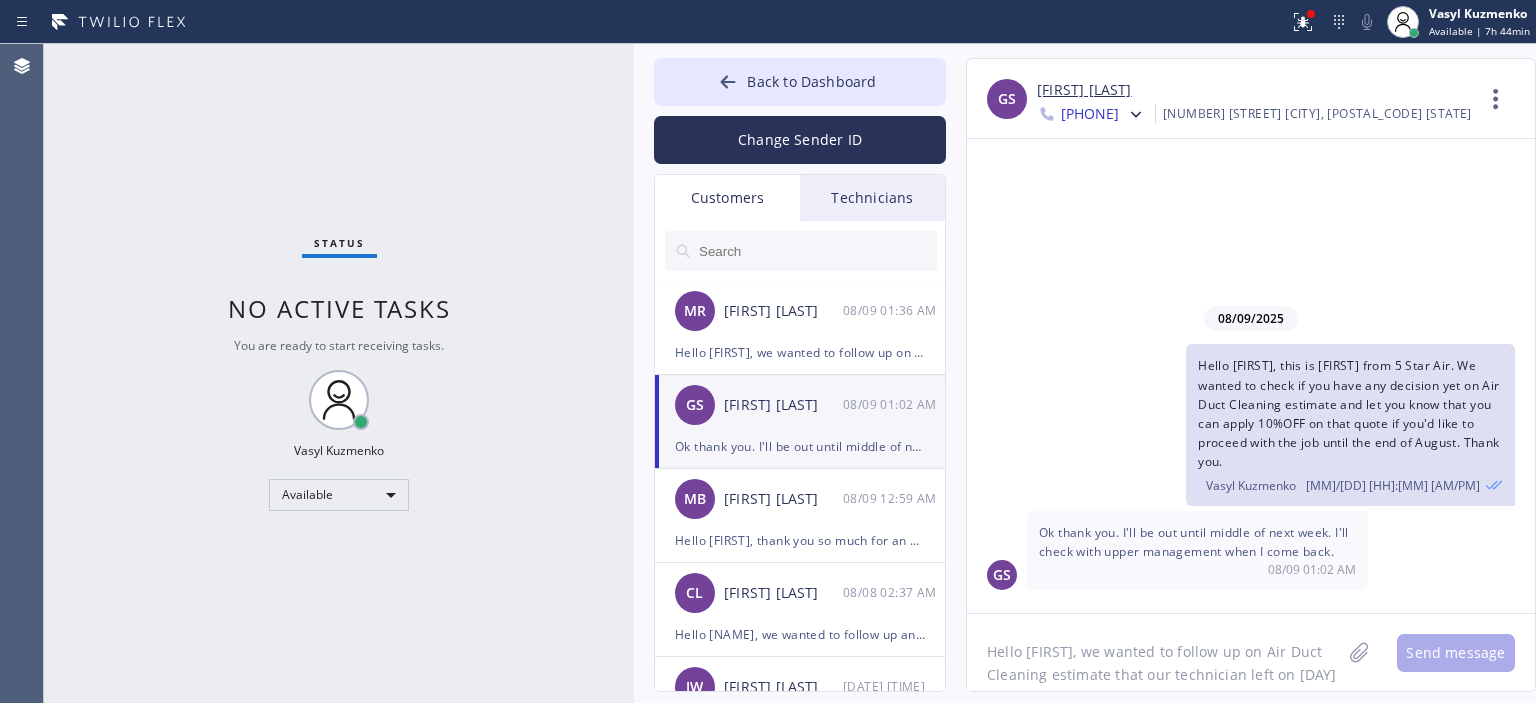 click on "Hello [FIRST], we wanted to follow up on Air Duct Cleaning estimate that our technician left on [DAY] and see if you have any questions or concerns. You can apply 10% OFF in case you'd like to proceed. Please feel free to reach us back. Thank you." 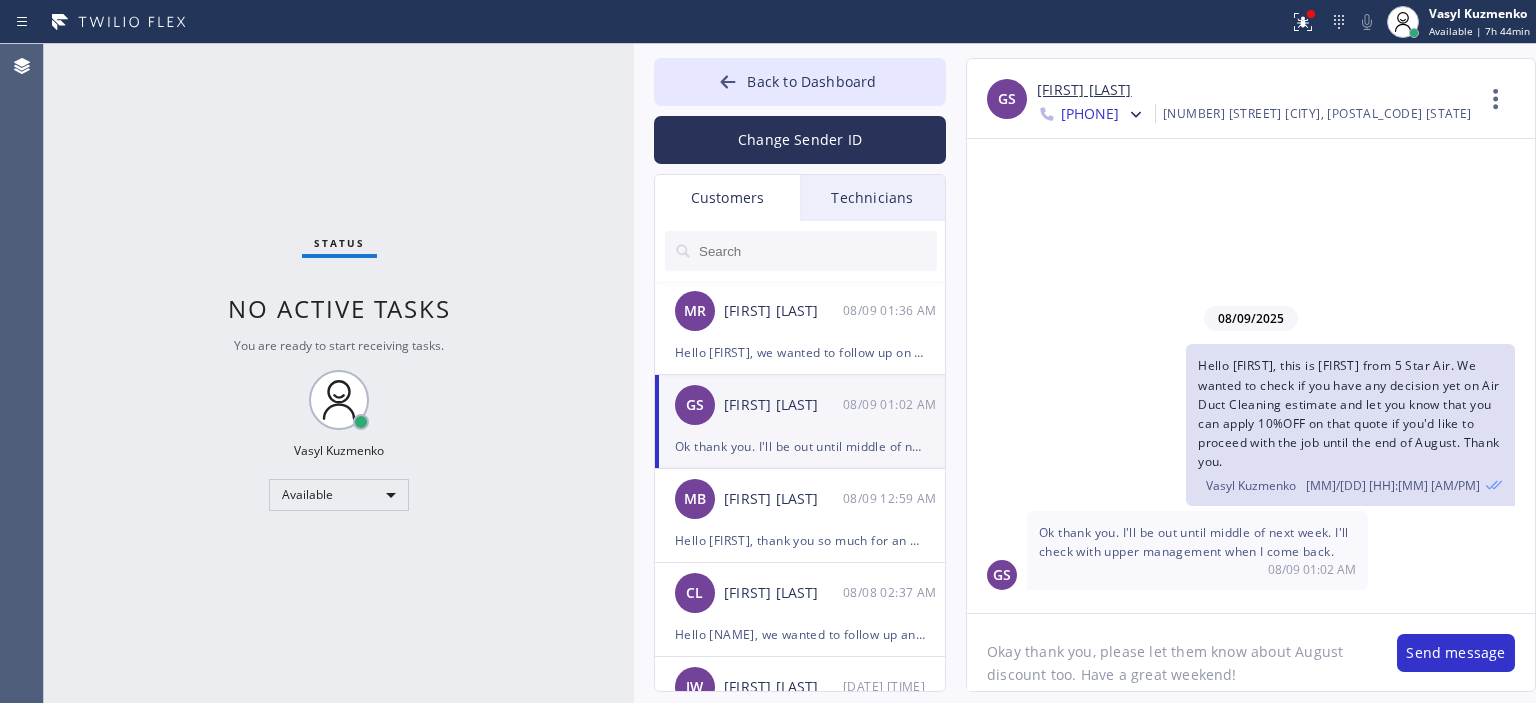 click on "Okay thank you, please let them know about August discount too. Have a great weekend!" 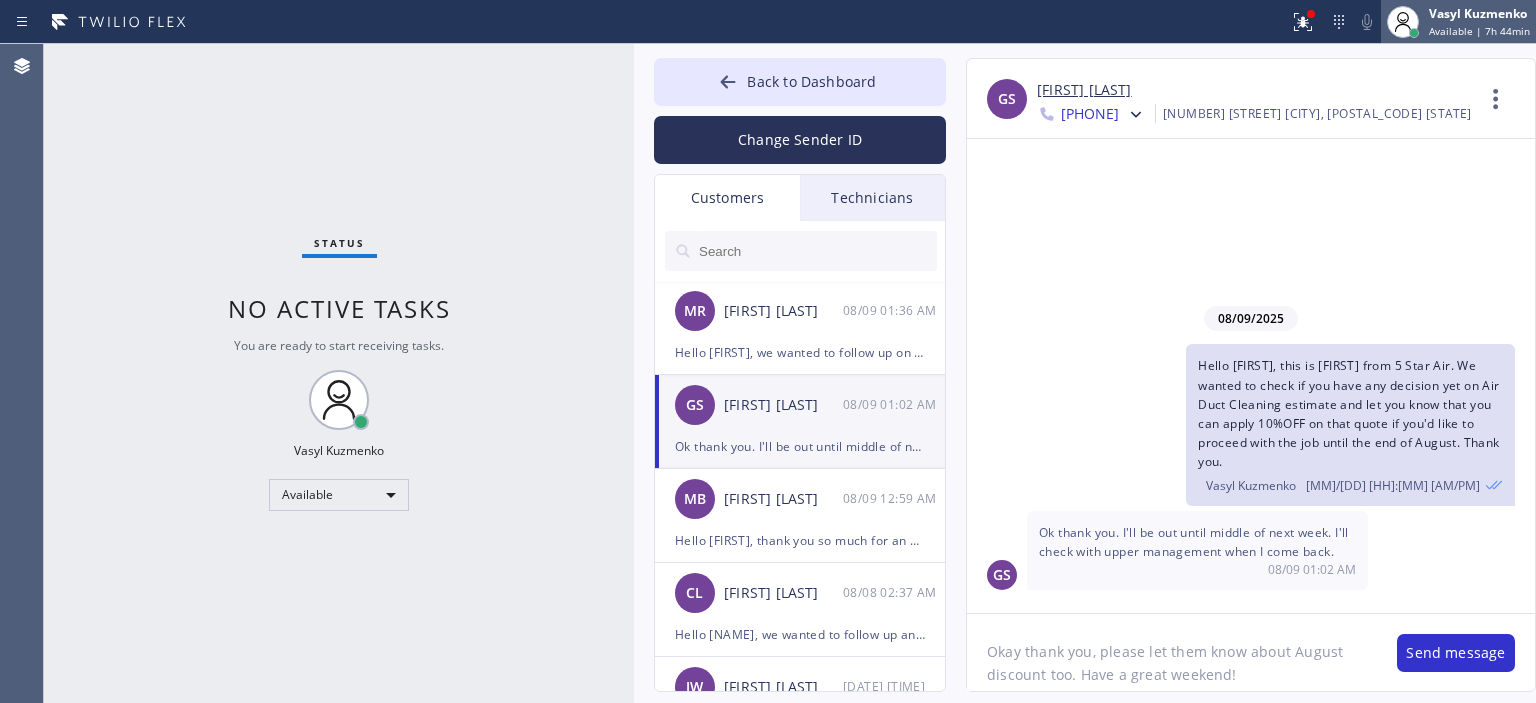 type on "Okay thank you, please let them know about August discount too. Have a great weekend!" 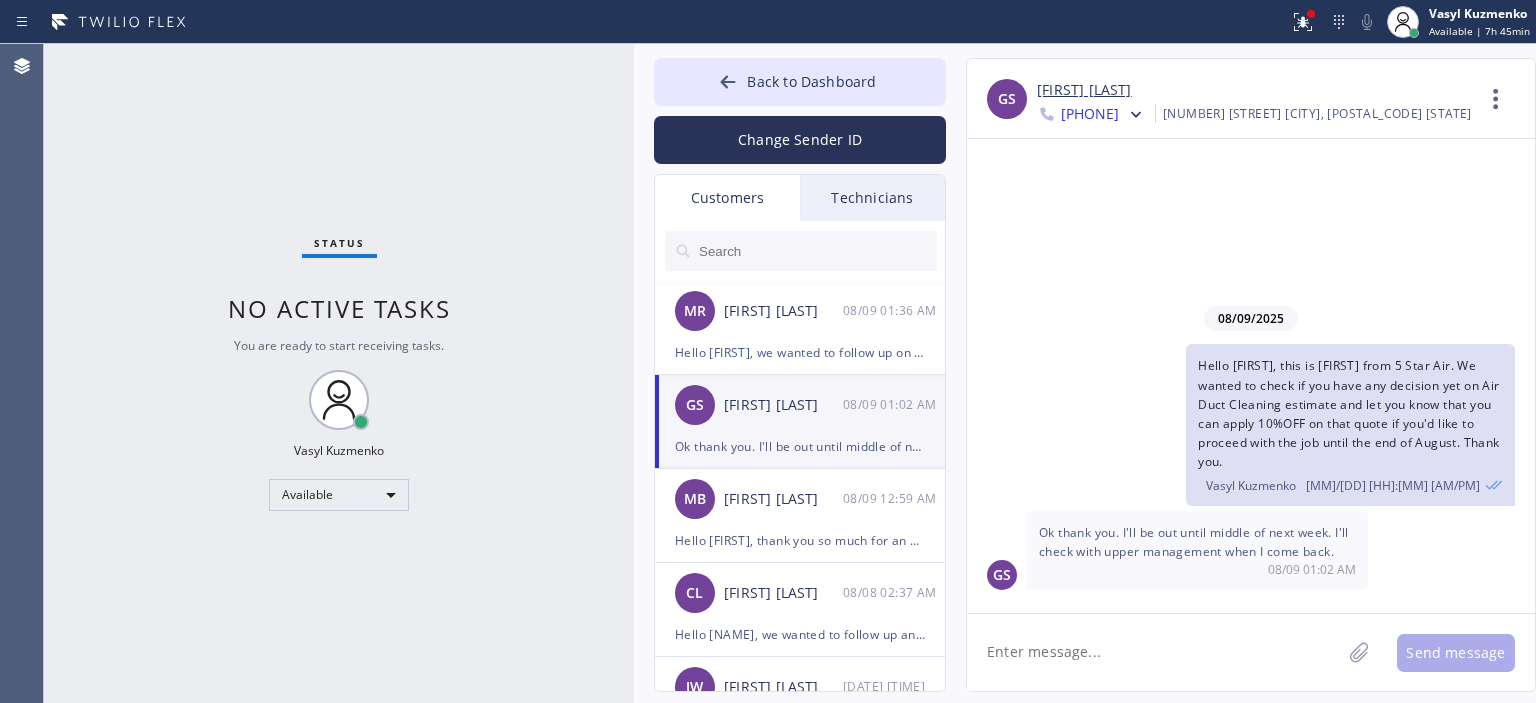 paste on "Okay thank you, please let them know about August discount. Have a great weekend!" 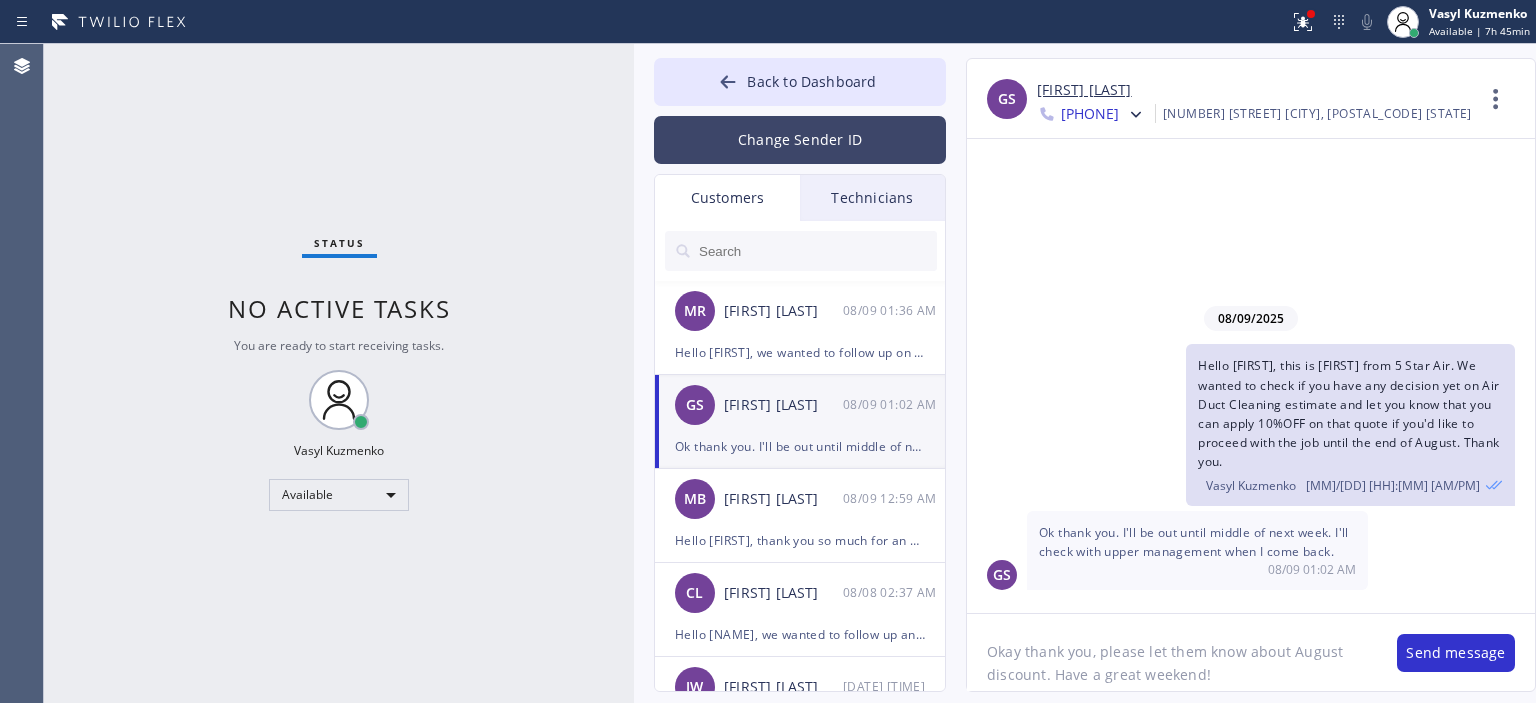 type on "Okay thank you, please let them know about August discount. Have a great weekend!" 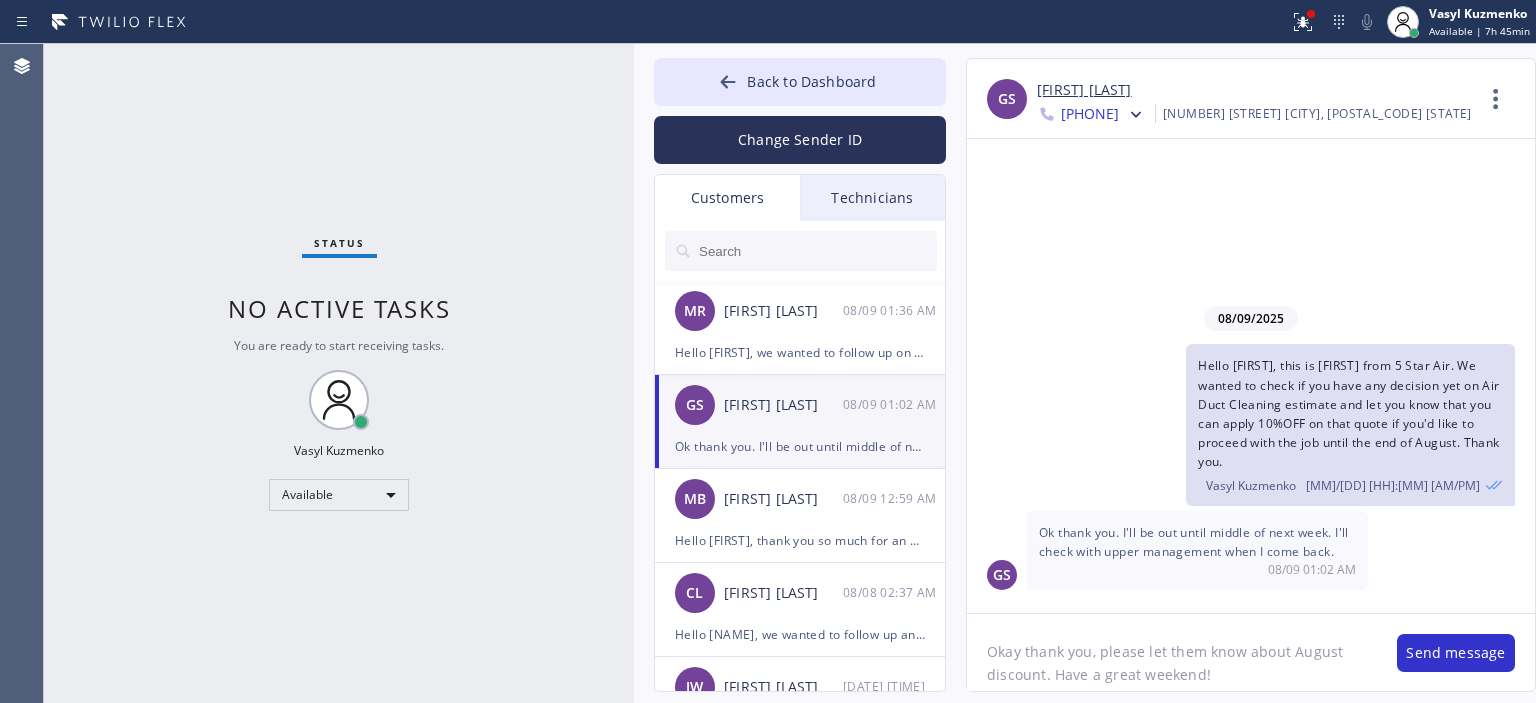 click on "Change Sender ID" at bounding box center [800, 140] 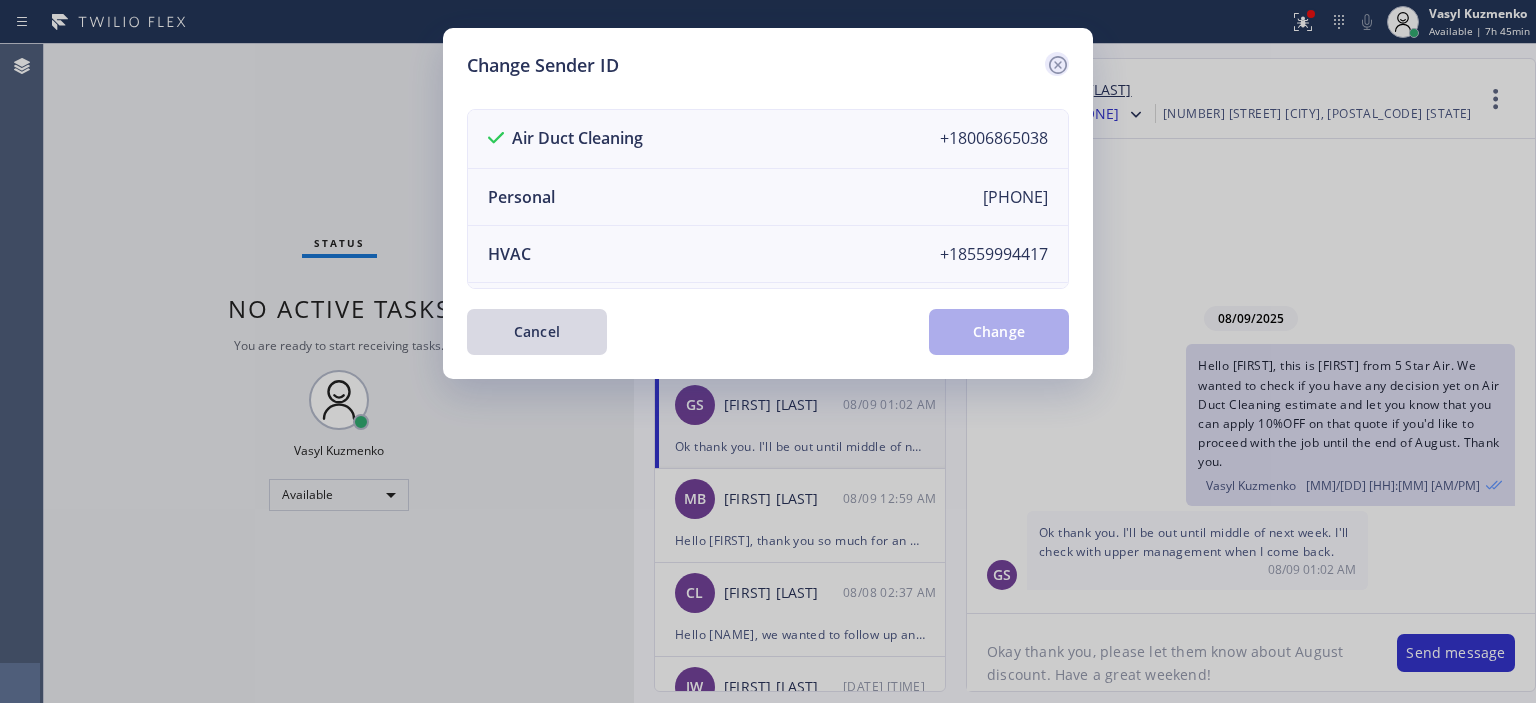 click 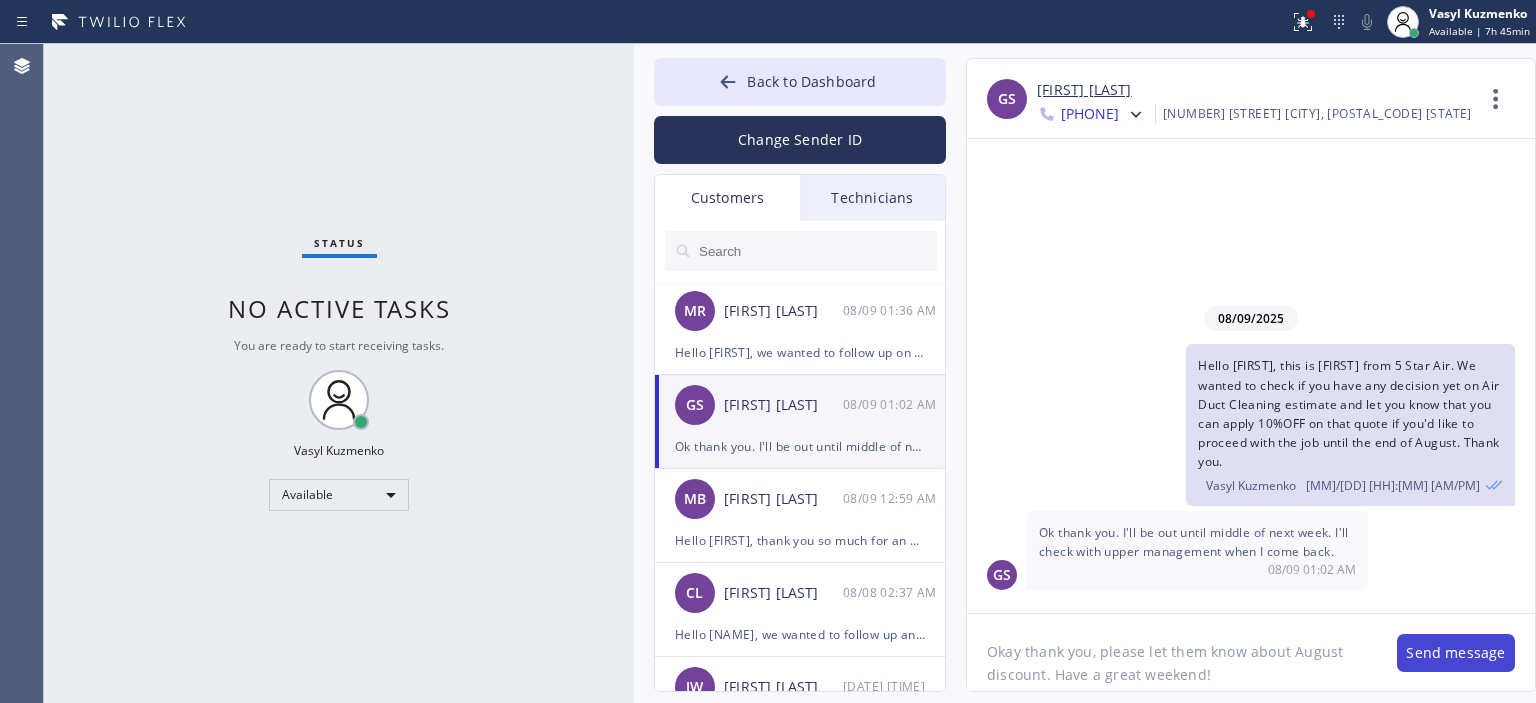 click on "Send message" at bounding box center [1456, 653] 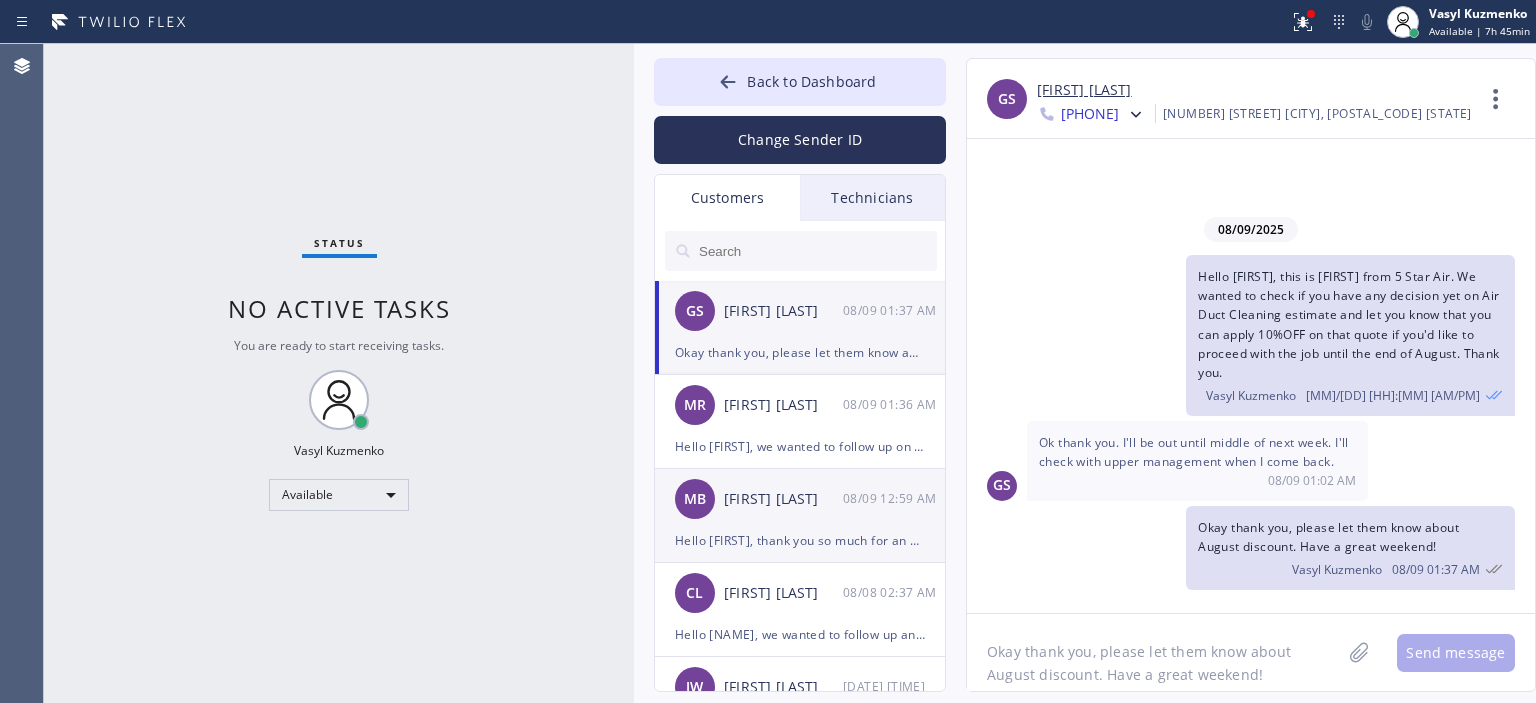 click on "08/09 12:59 AM" at bounding box center (895, 498) 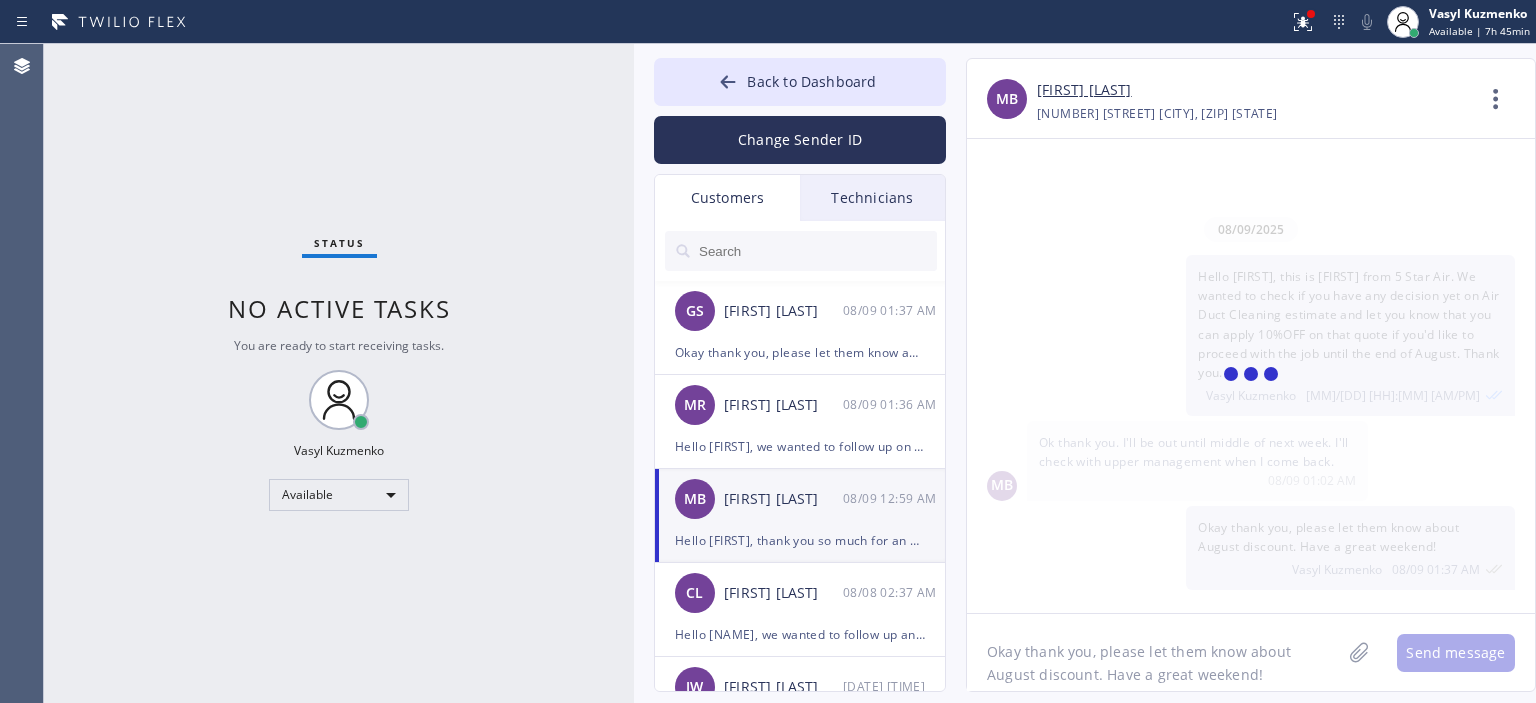 scroll, scrollTop: 130, scrollLeft: 0, axis: vertical 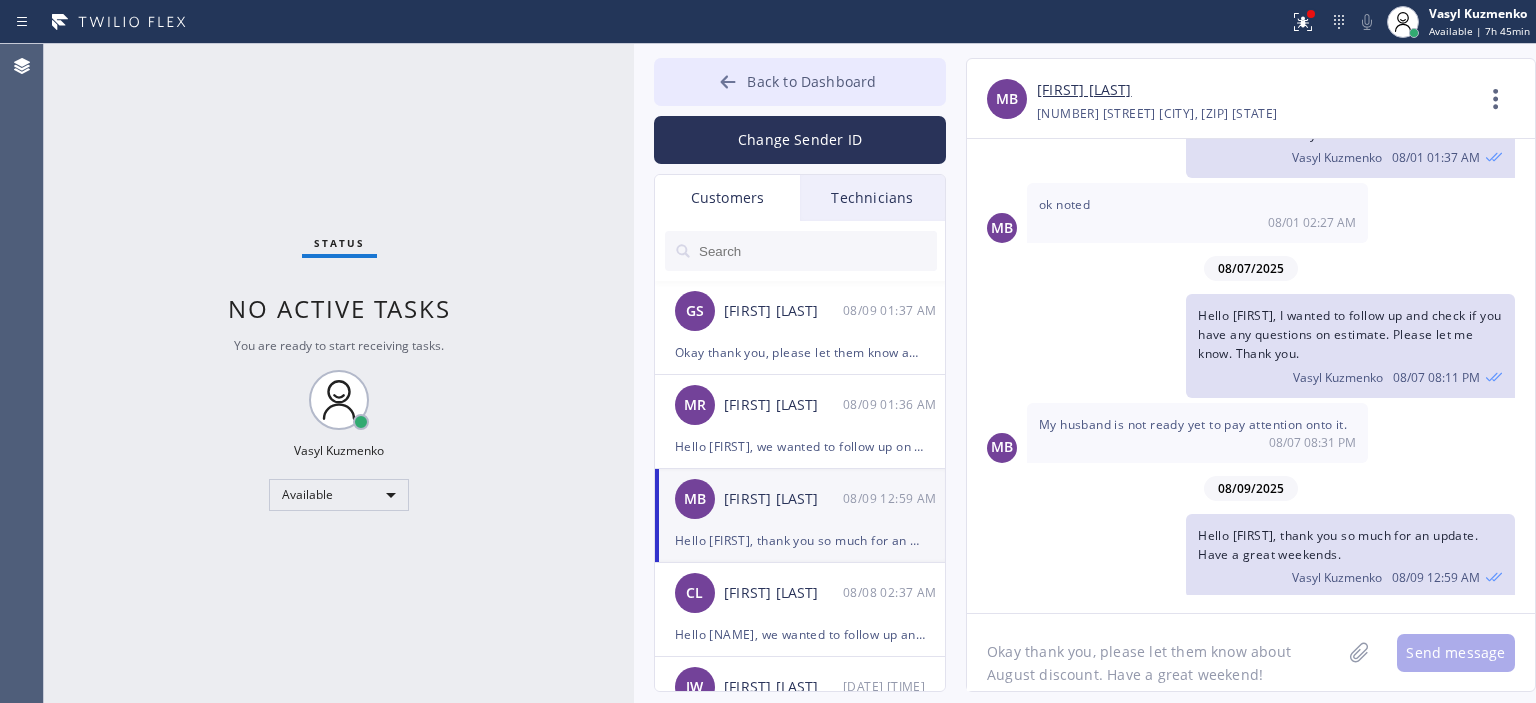 click on "Back to Dashboard" at bounding box center [800, 82] 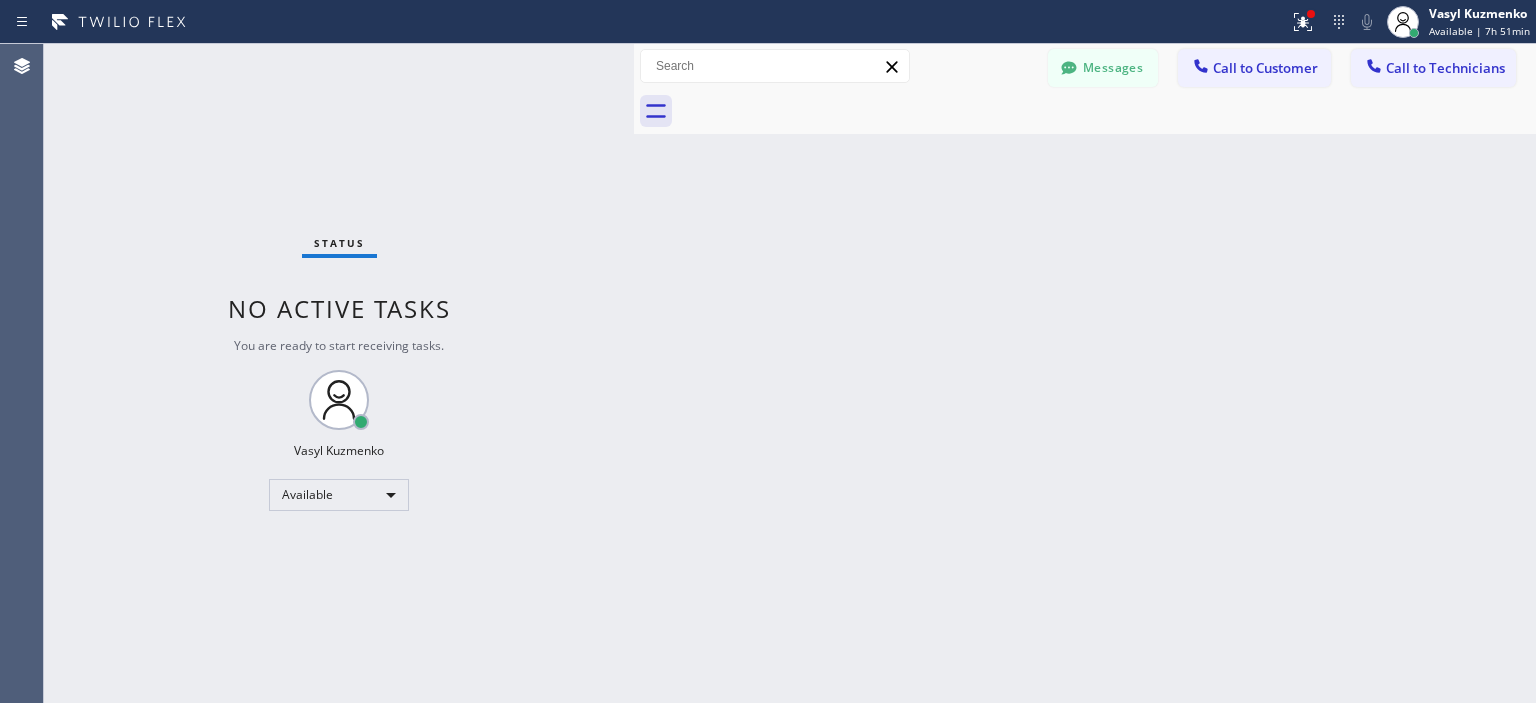 click on "Status   No active tasks     You are ready to start receiving tasks.   [FIRST] [LAST] Available" at bounding box center (339, 373) 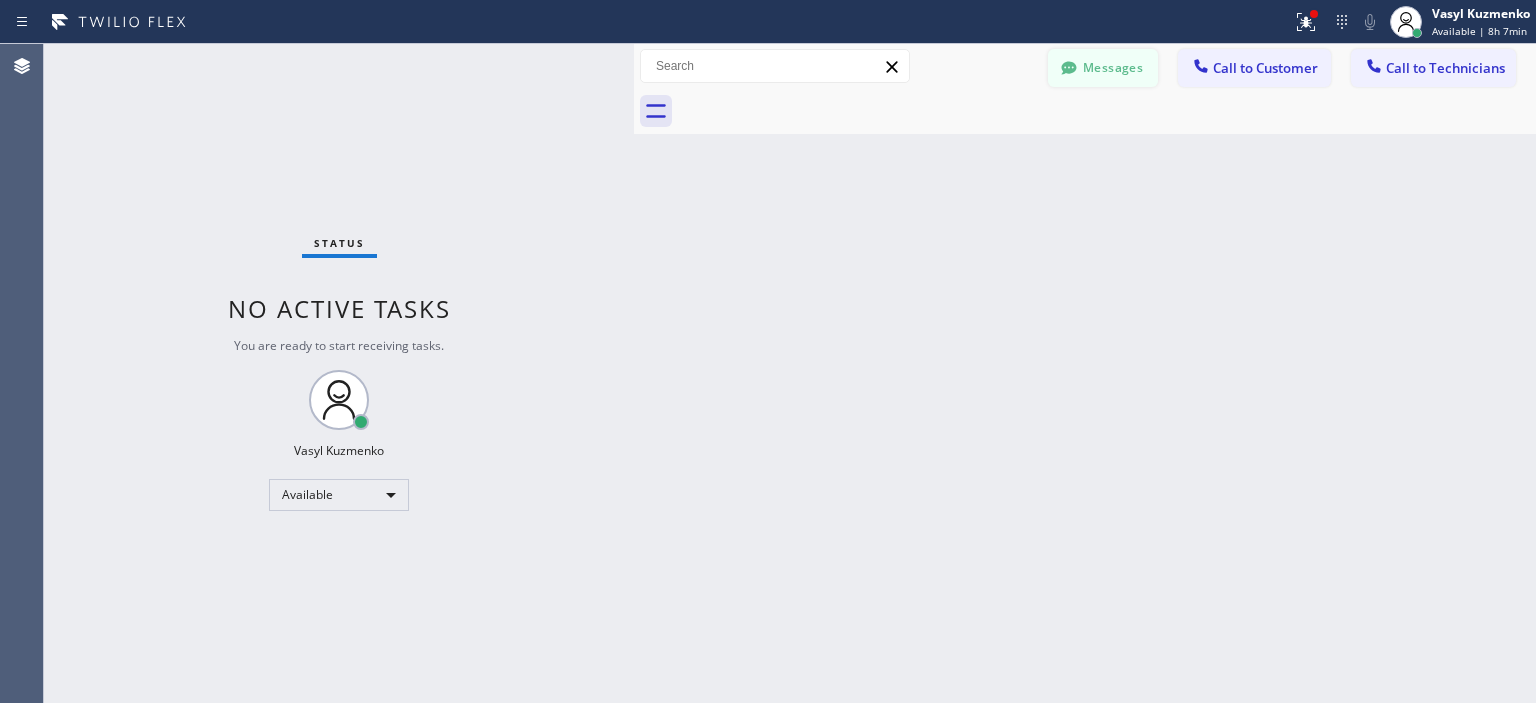 click on "Messages" at bounding box center (1103, 68) 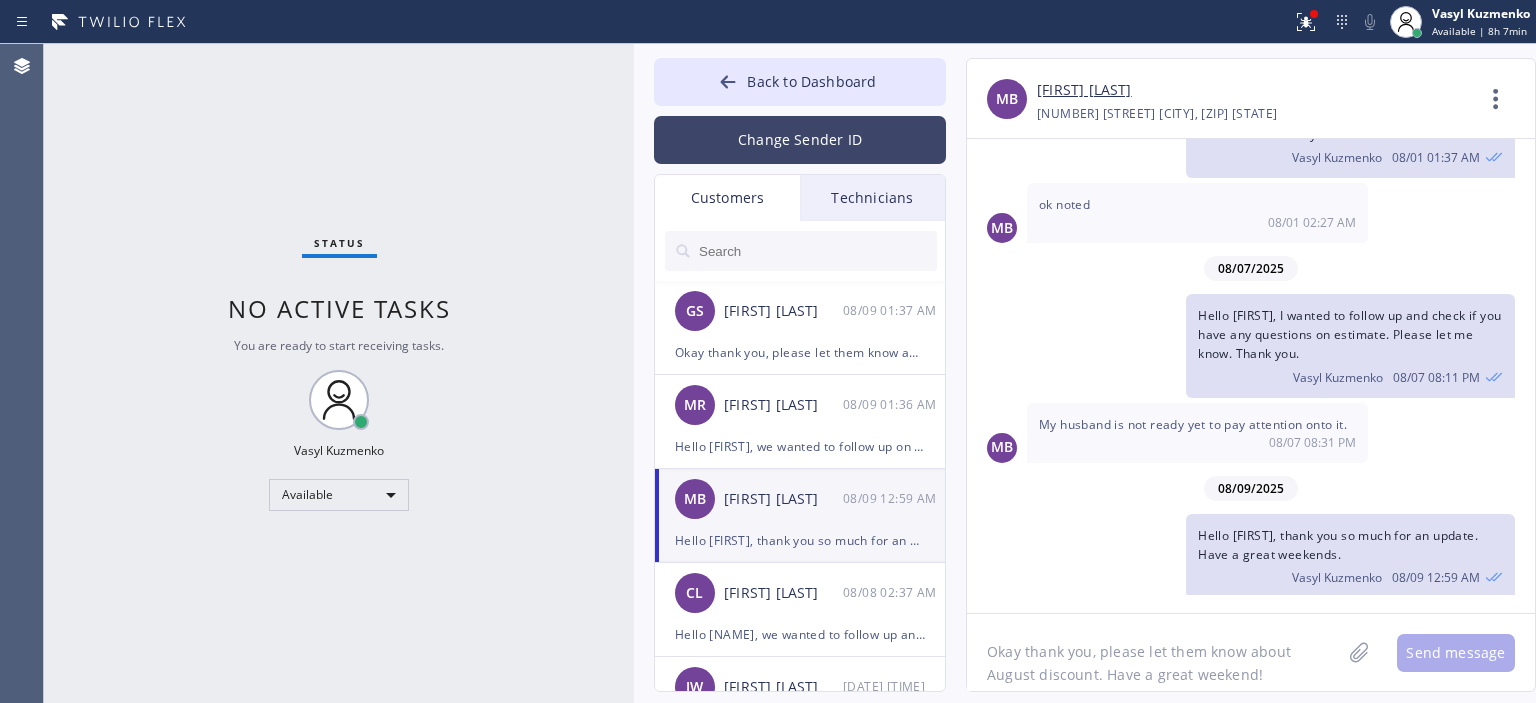 click on "Change Sender ID" at bounding box center [800, 140] 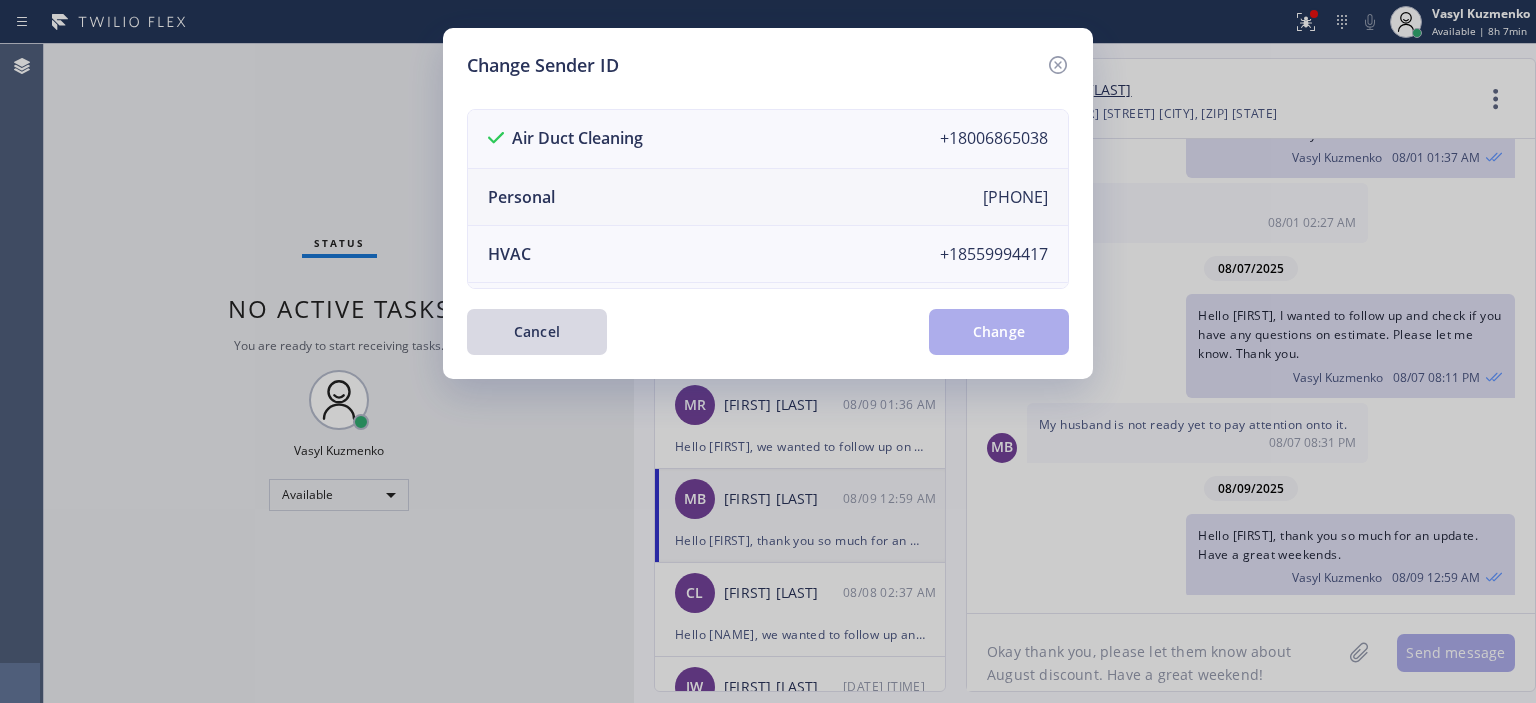 click on "Personal [PHONE]" at bounding box center (768, 197) 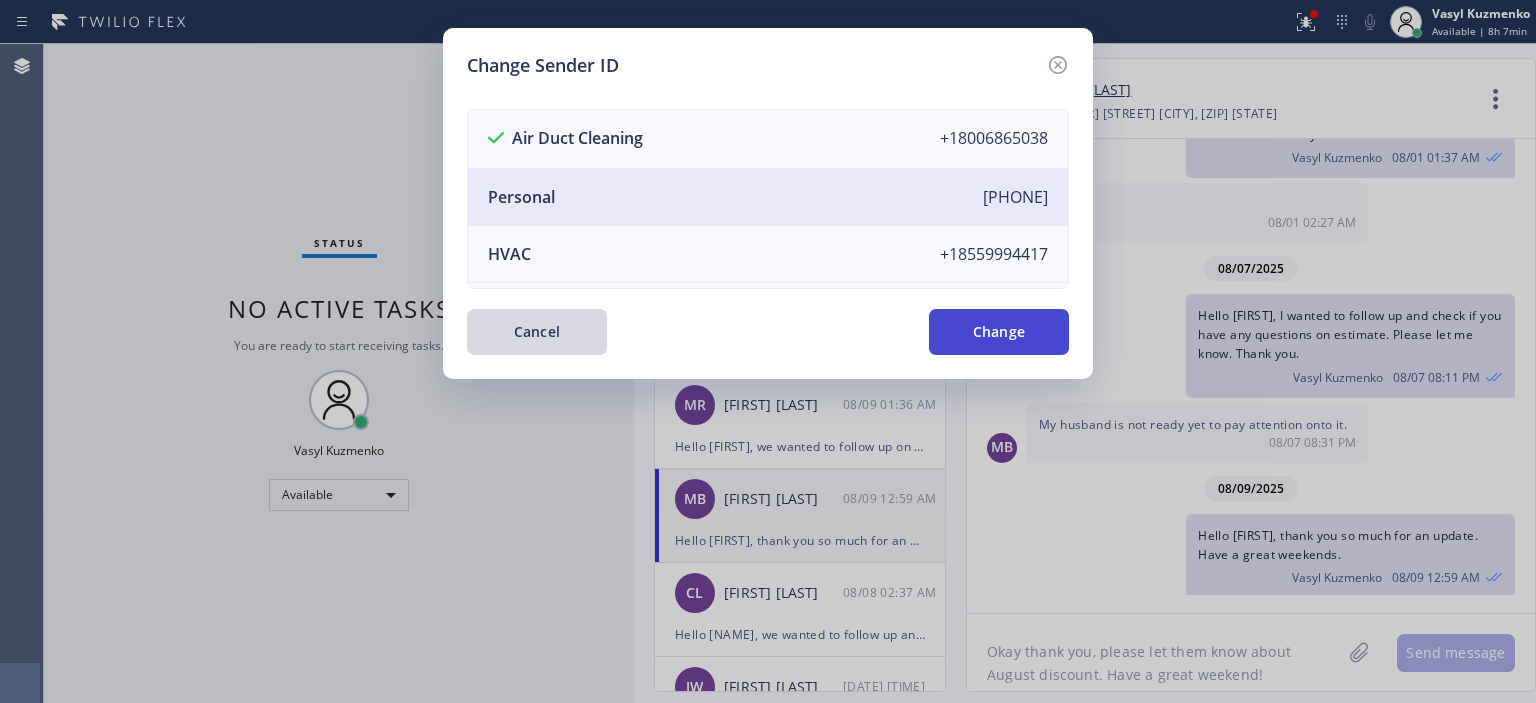 click on "Change" at bounding box center (999, 332) 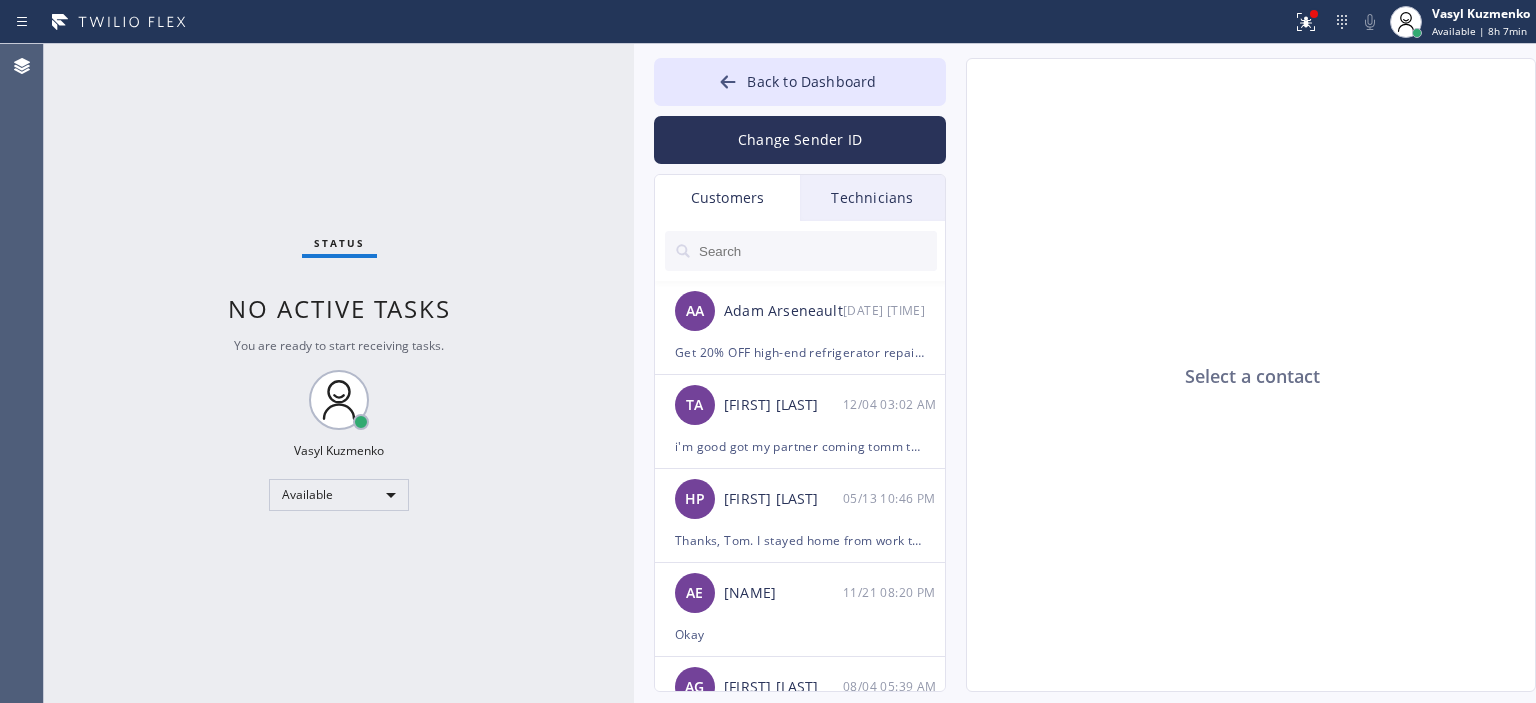 click on "Technicians" at bounding box center (872, 198) 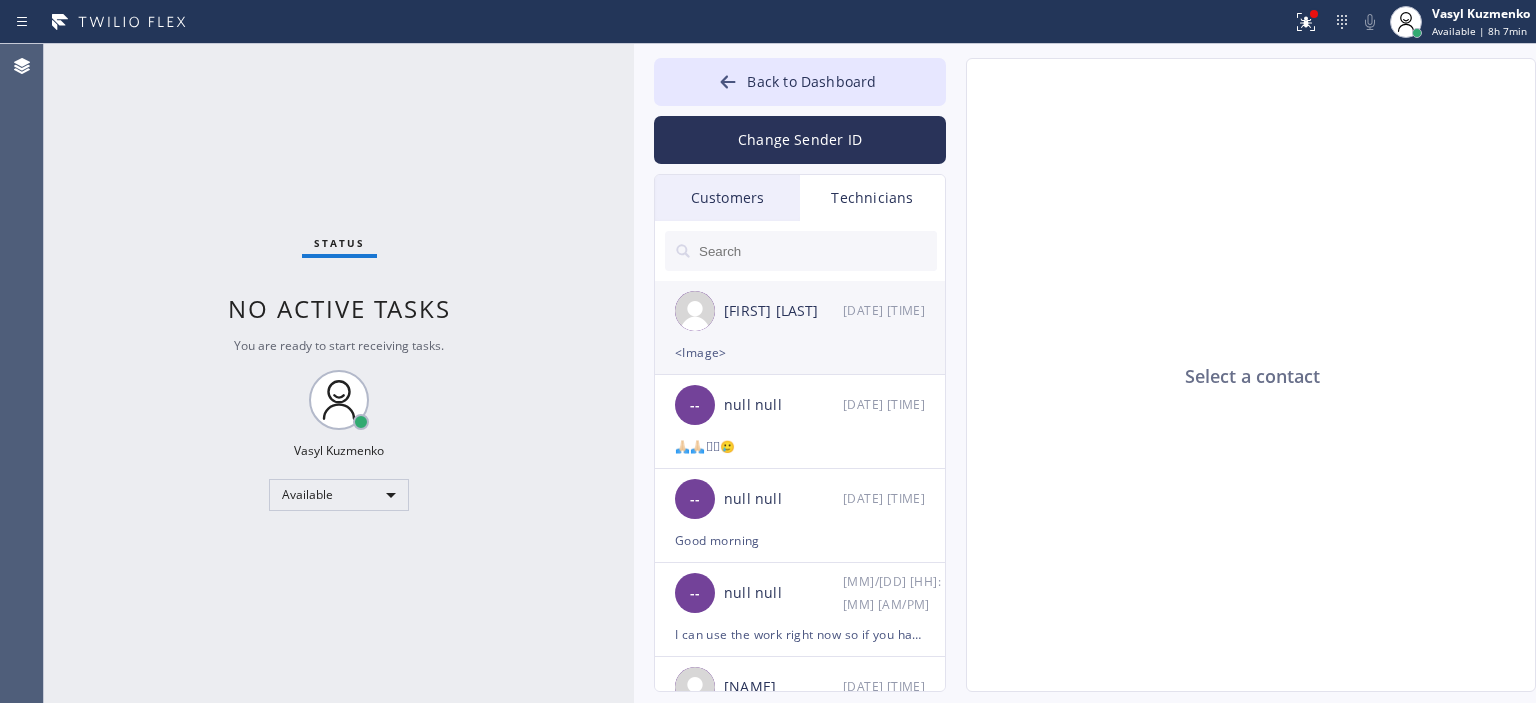 click on "<Image>" at bounding box center [800, 352] 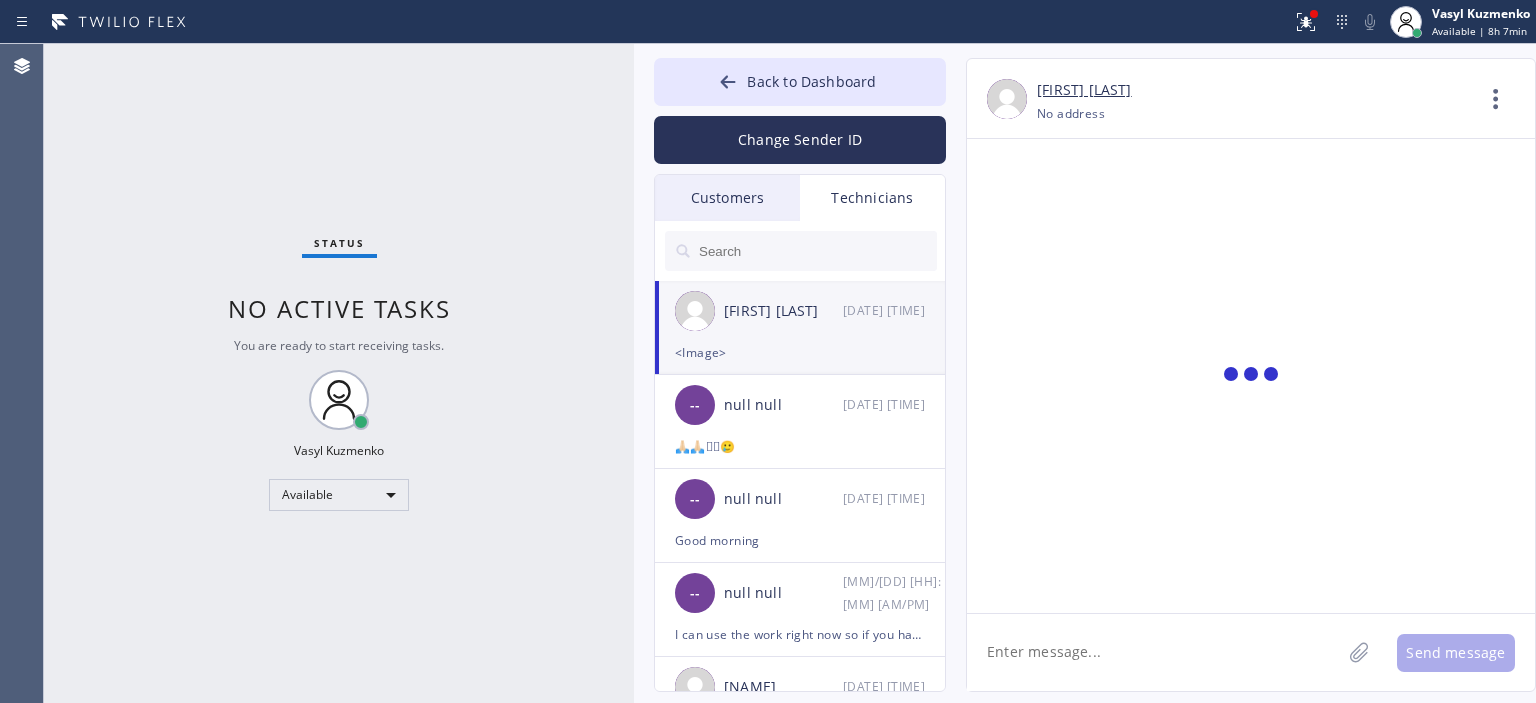 click 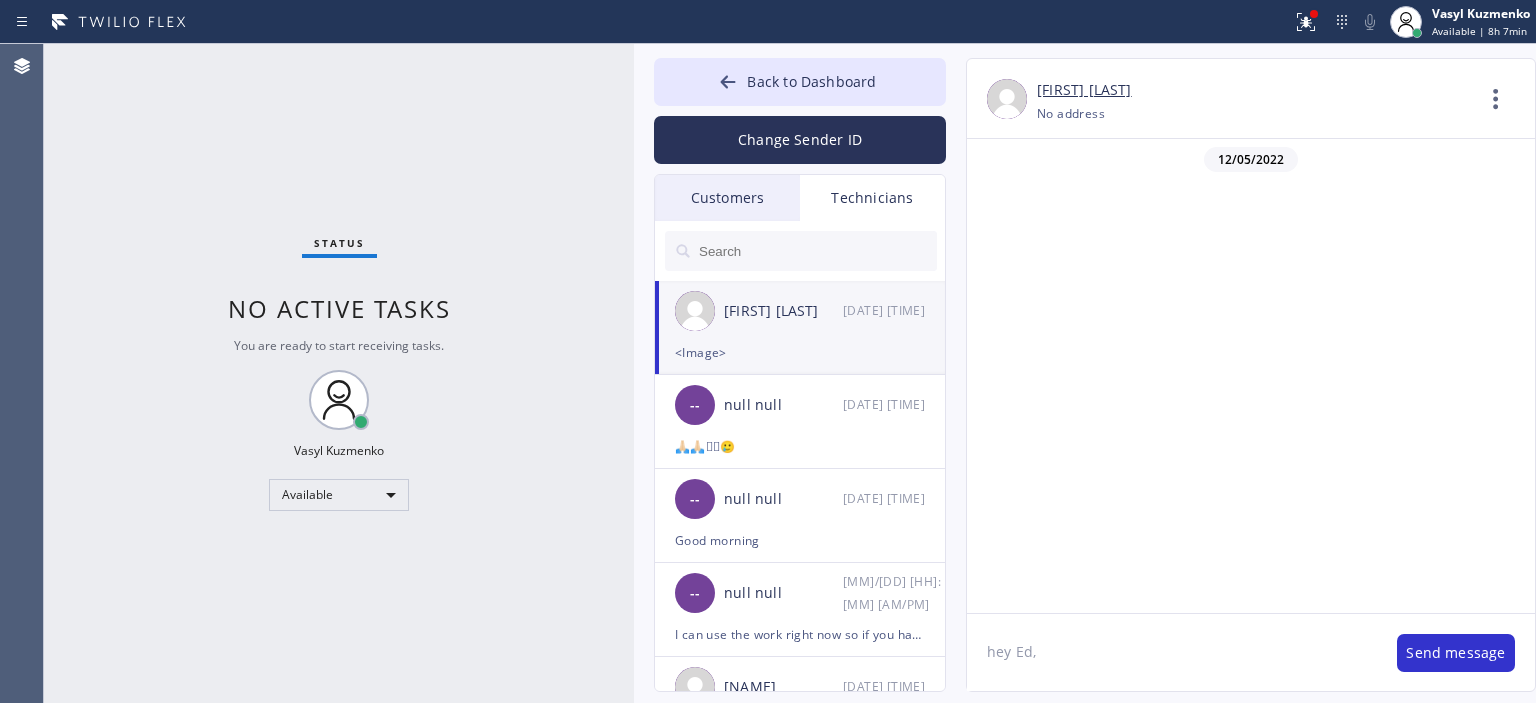 scroll, scrollTop: 119148, scrollLeft: 0, axis: vertical 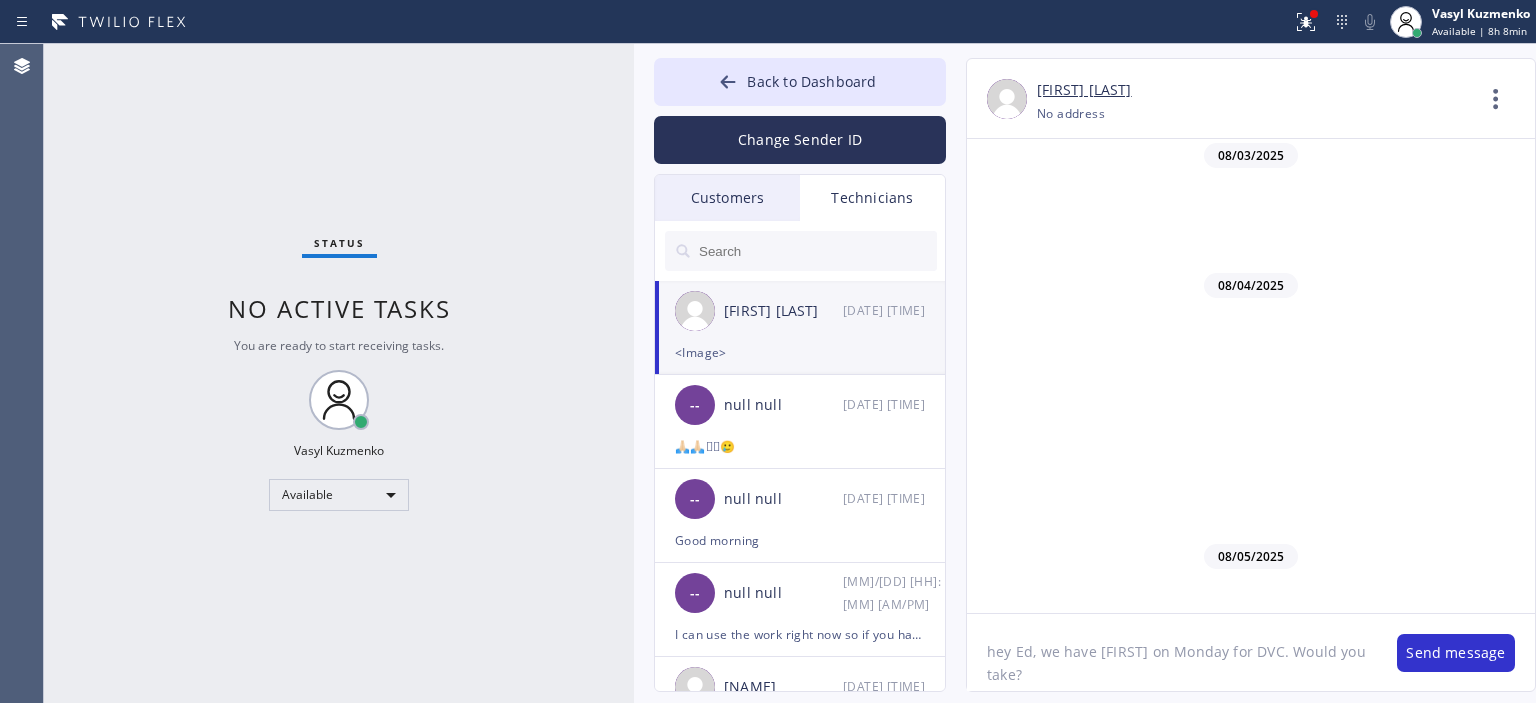 type on "hey Ed, we have [FIRST] on Monday for DVC. Would you take?" 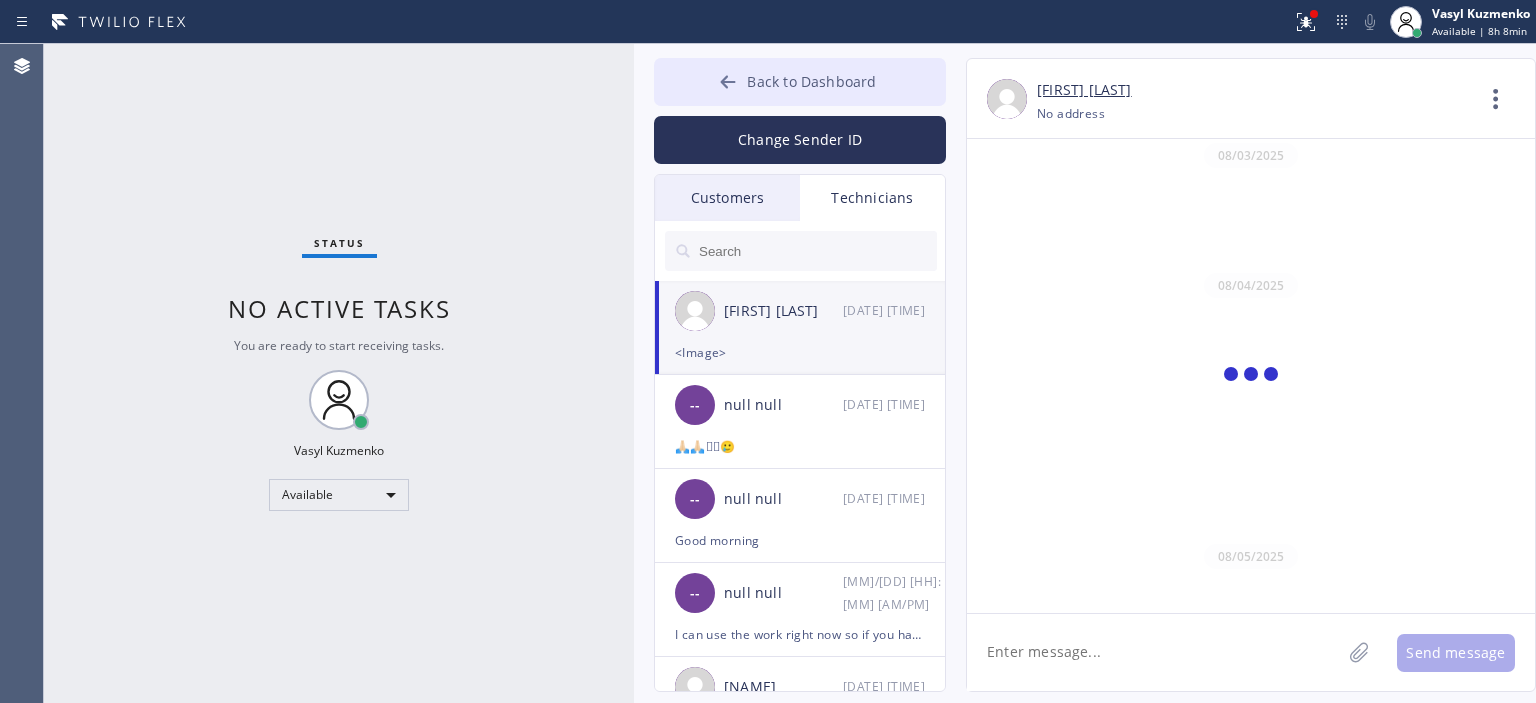 type 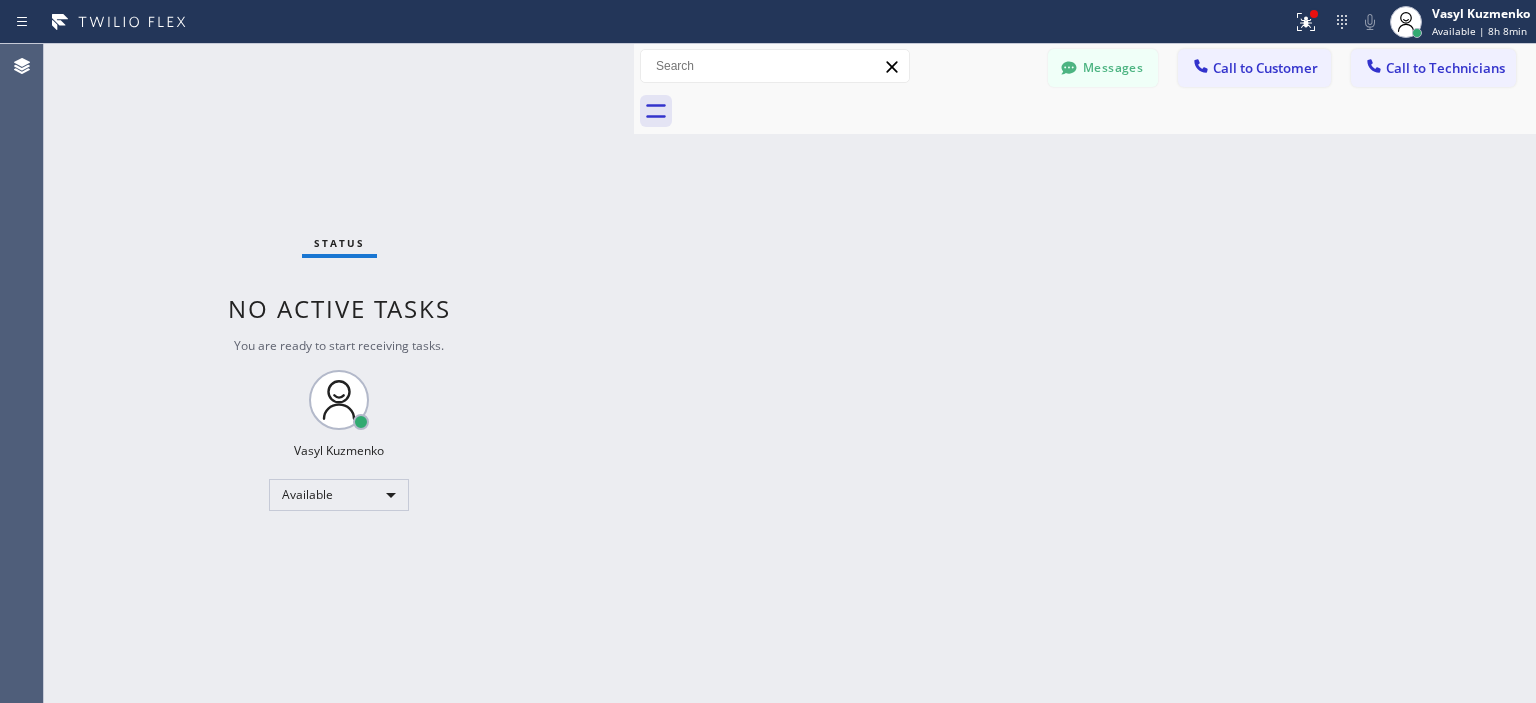 scroll, scrollTop: 119281, scrollLeft: 0, axis: vertical 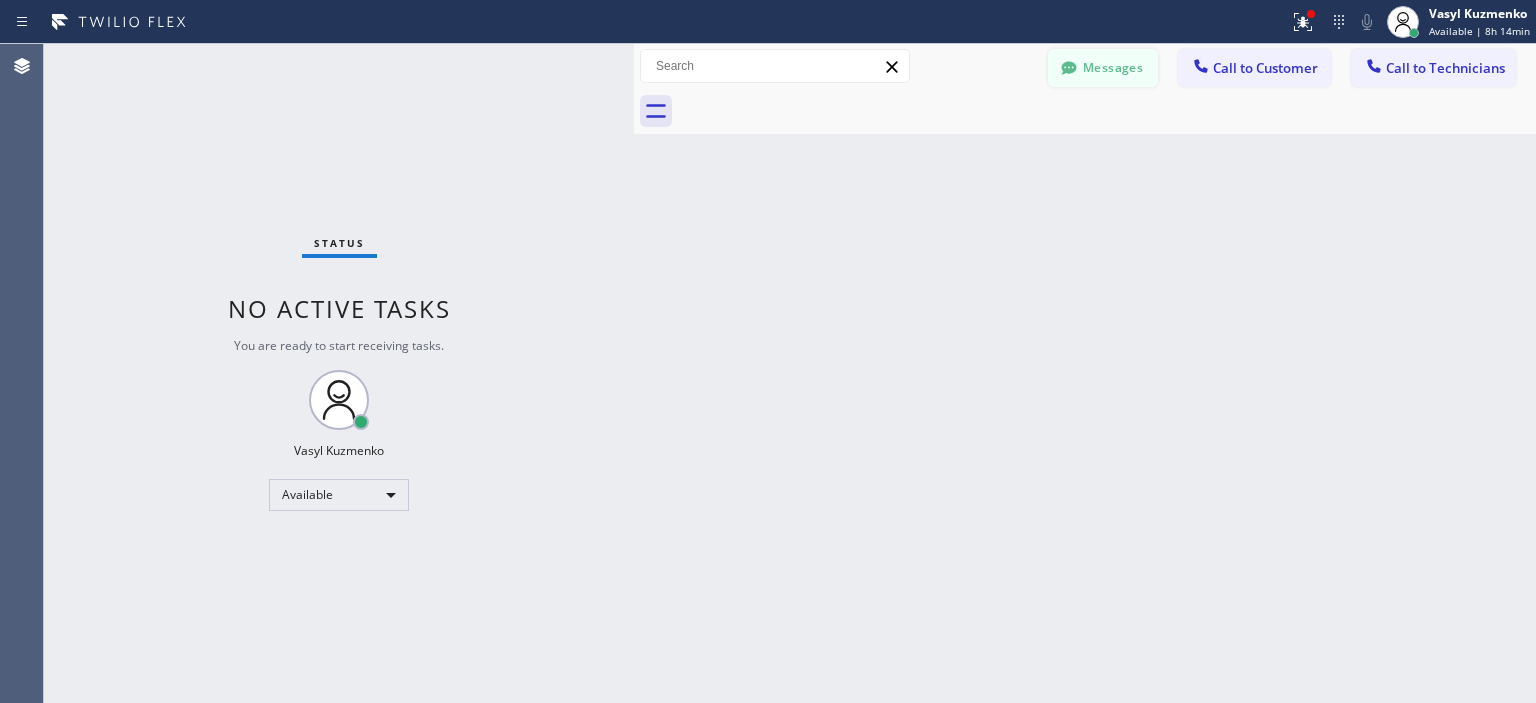 click on "Messages" at bounding box center (1103, 68) 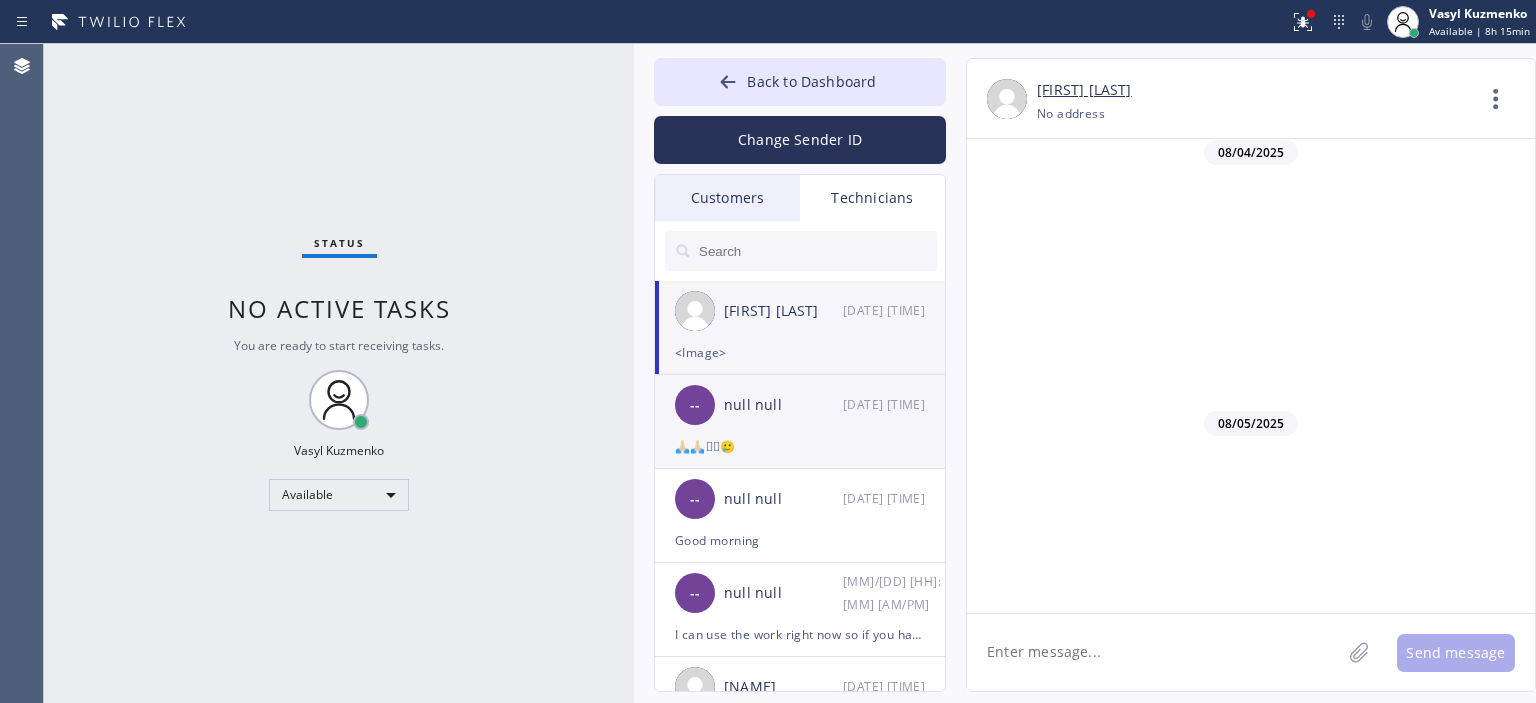 click on "[DATE] [TIME]" at bounding box center [895, 404] 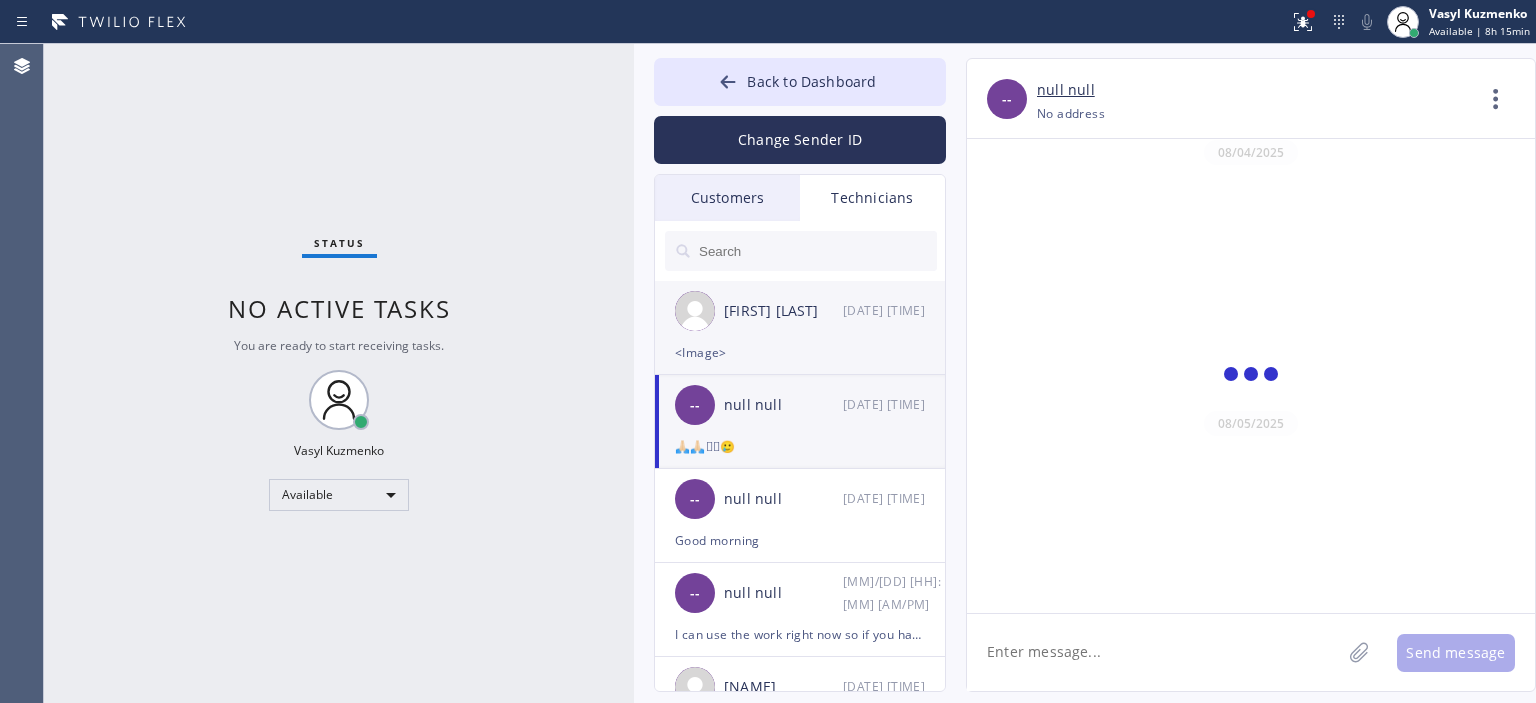 scroll, scrollTop: 7901, scrollLeft: 0, axis: vertical 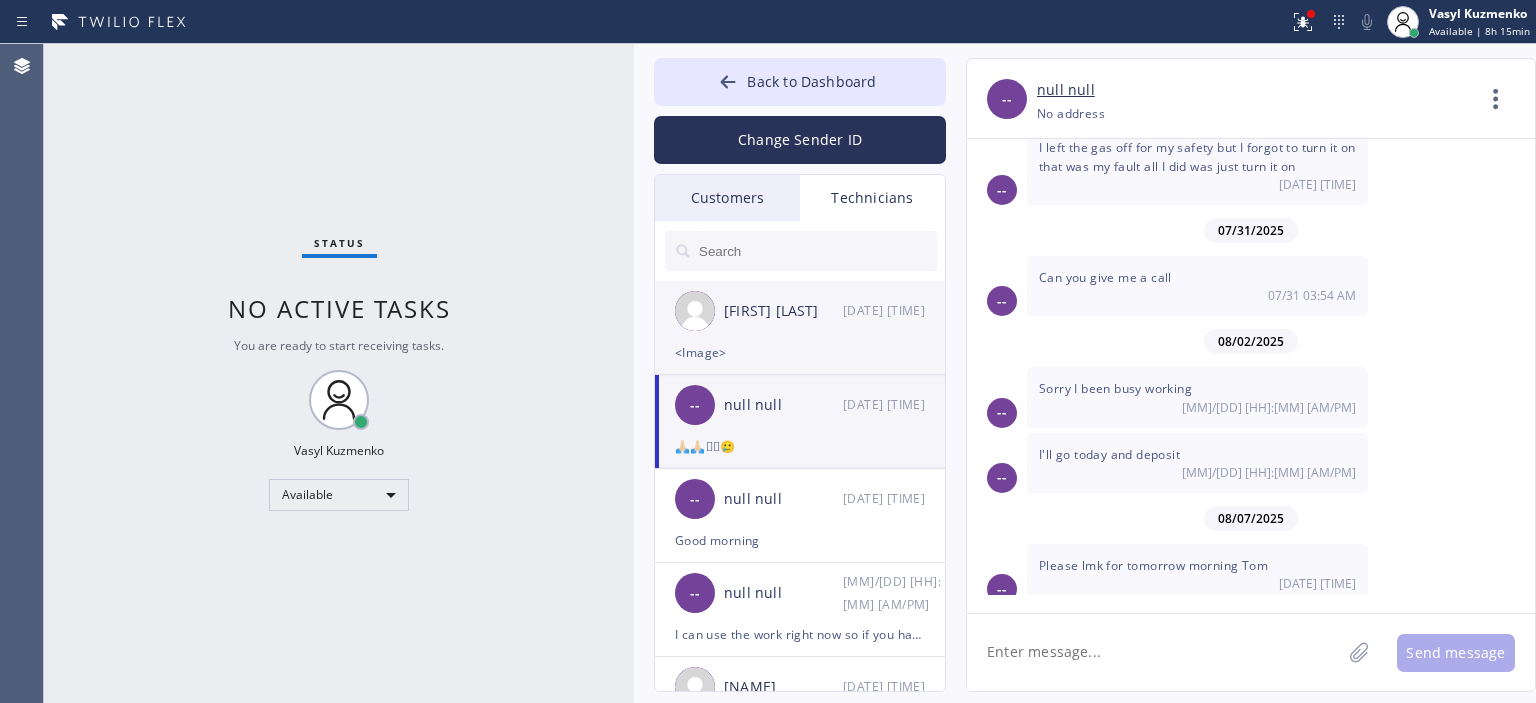 click on "[FIRST] [LAST] [TIME]" at bounding box center (801, 311) 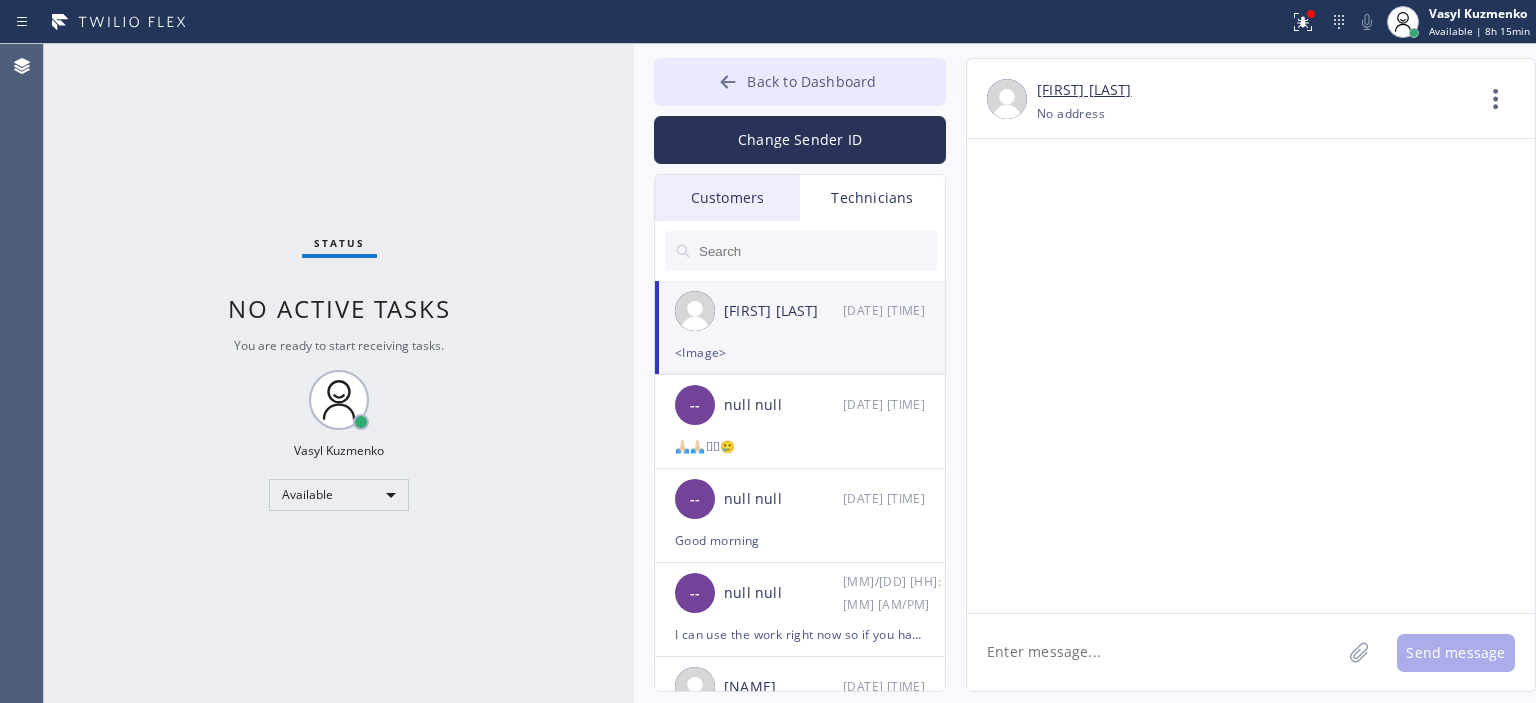 scroll, scrollTop: 119281, scrollLeft: 0, axis: vertical 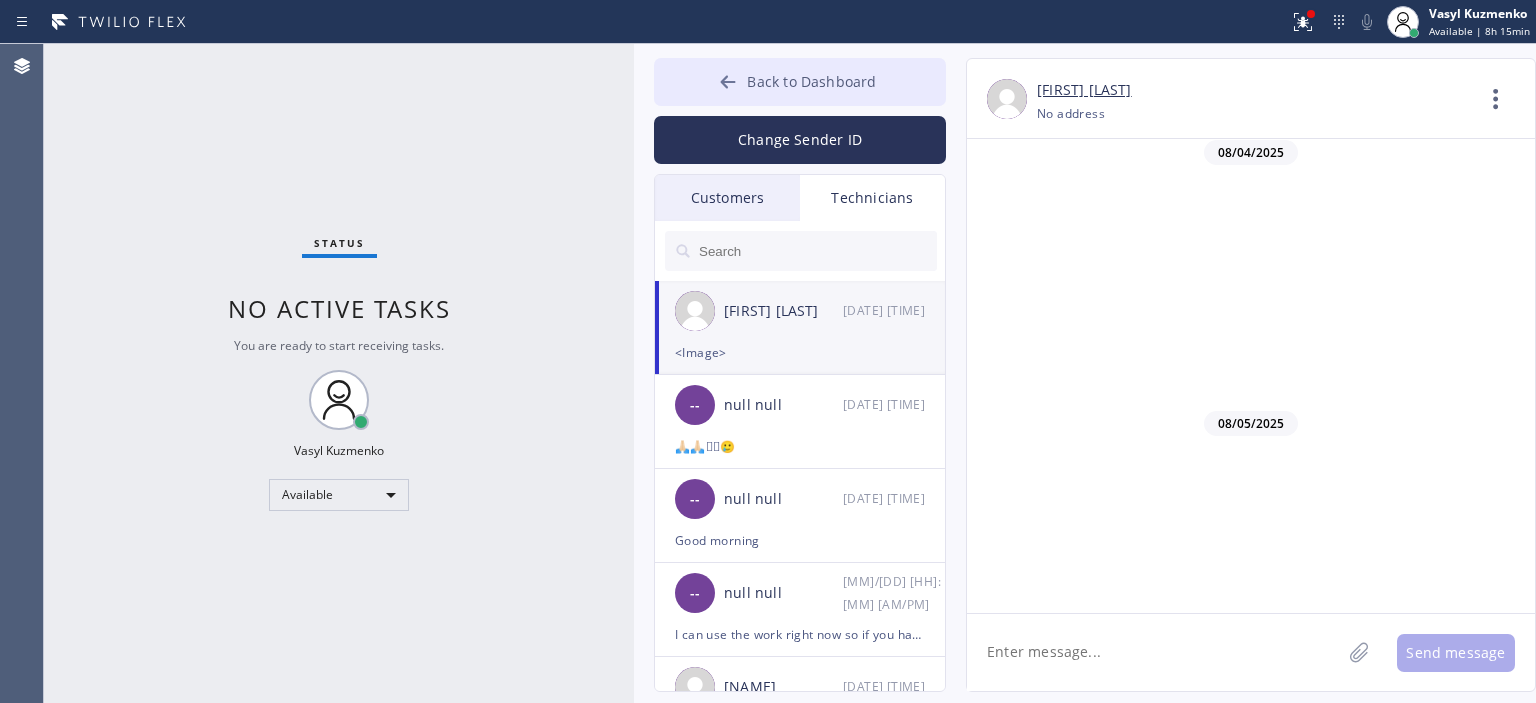 click 